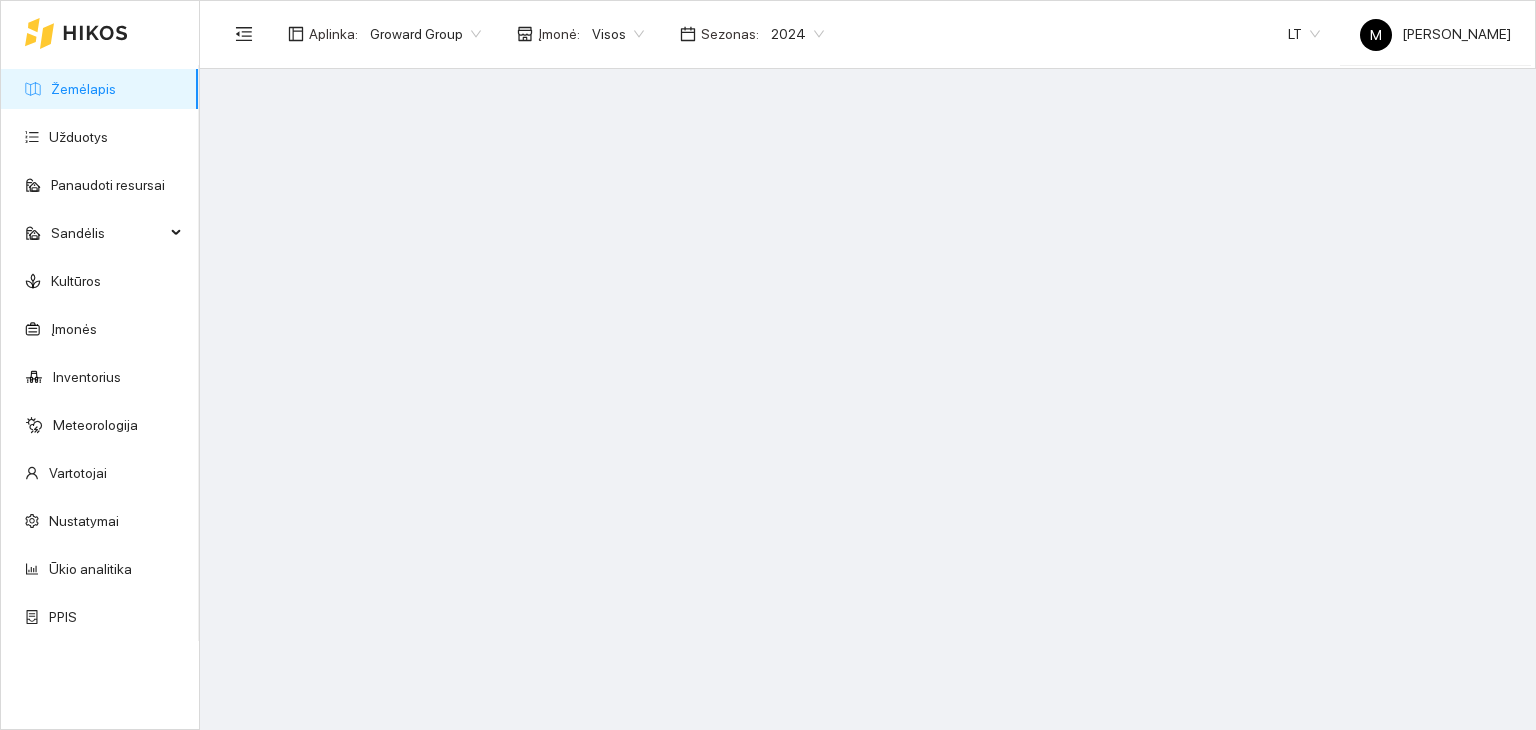 scroll, scrollTop: 0, scrollLeft: 0, axis: both 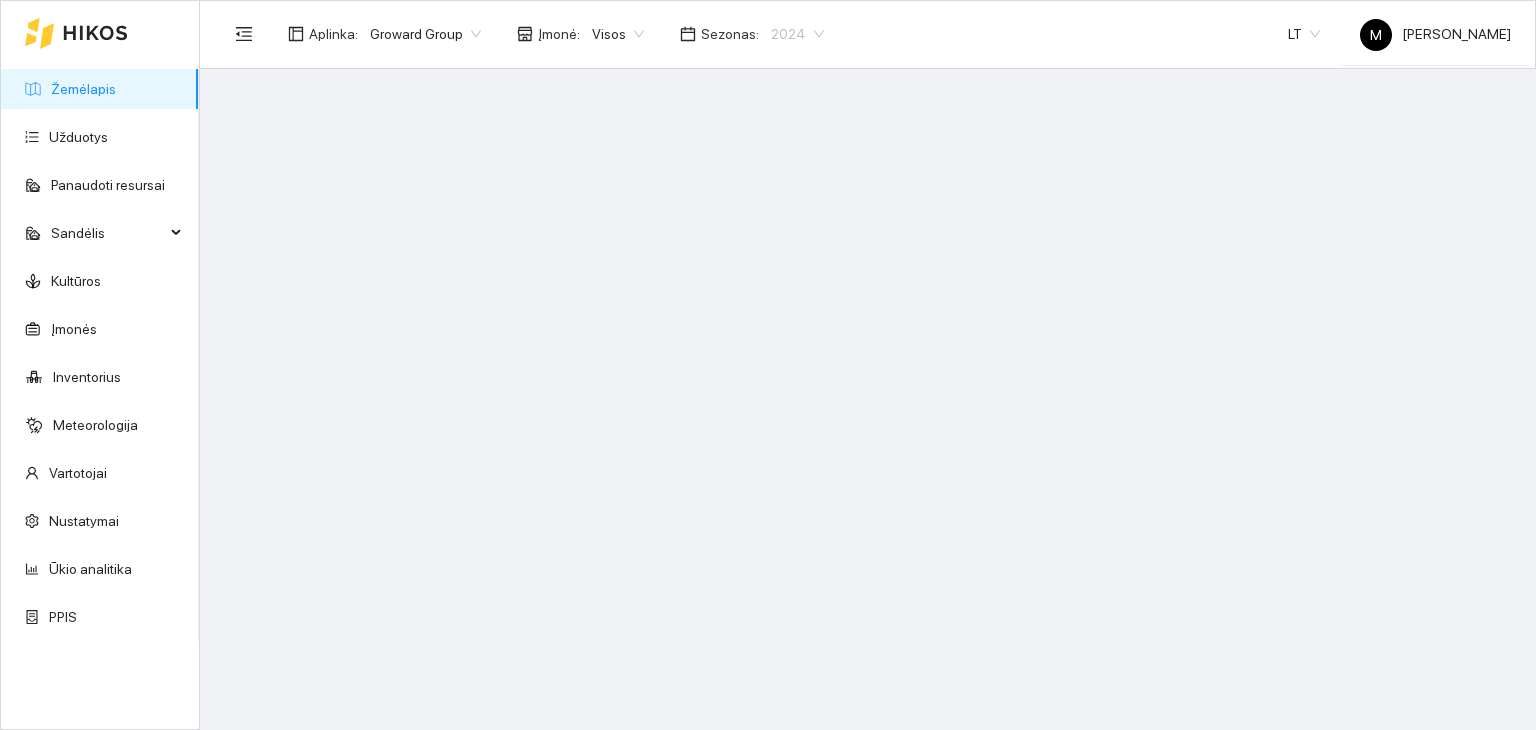 click on "2024" at bounding box center [797, 34] 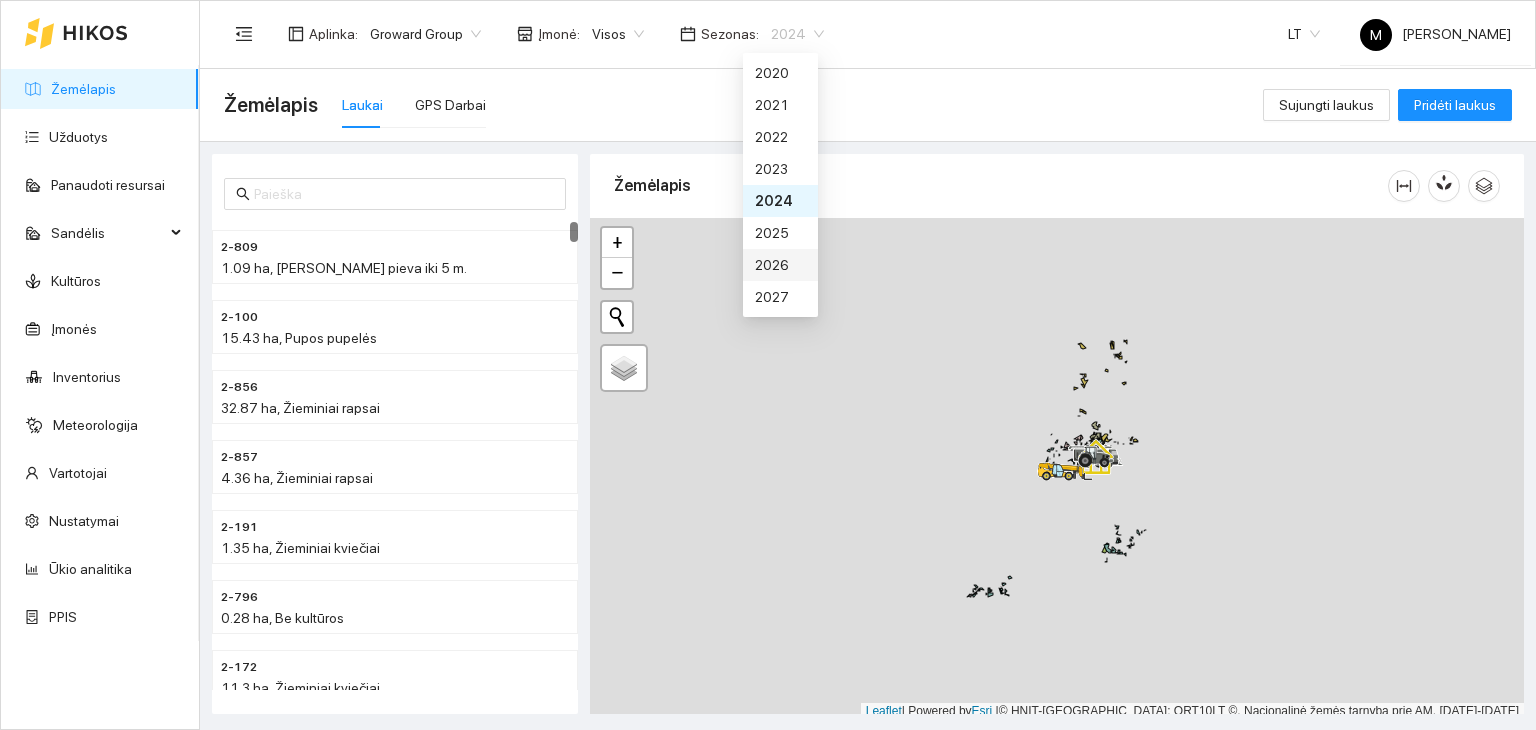 click on "2026" at bounding box center [780, 265] 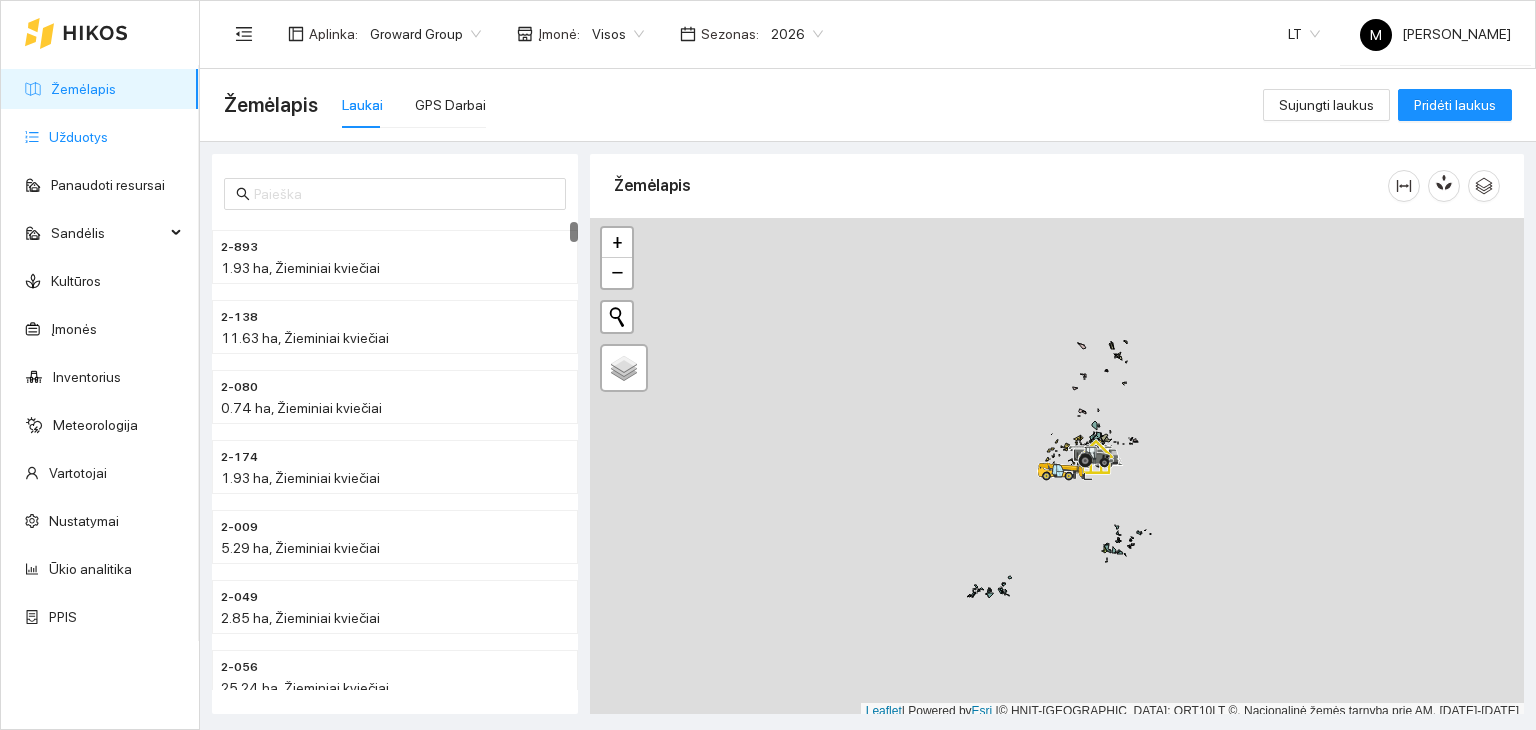 click on "Užduotys" at bounding box center [78, 137] 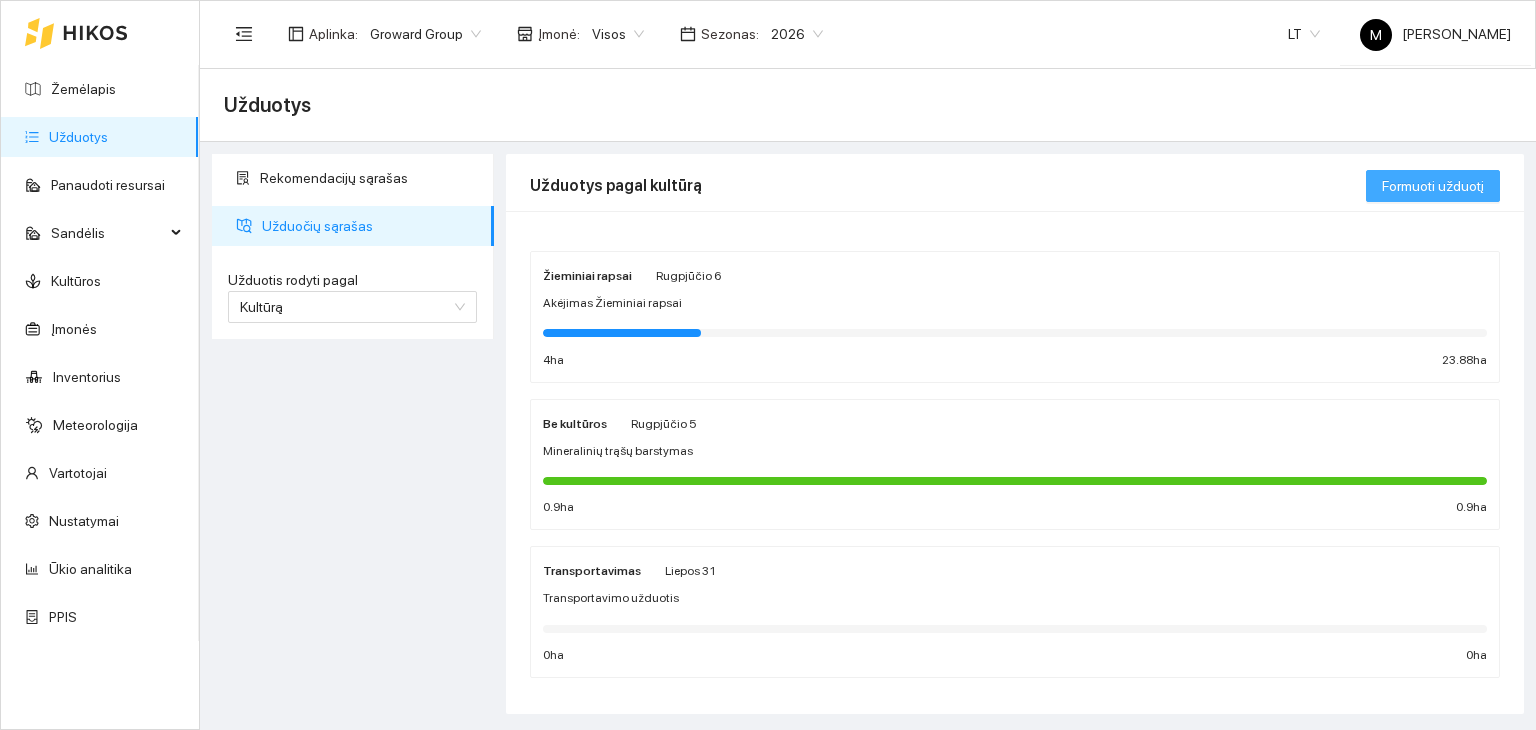 click on "Formuoti užduotį" at bounding box center [1433, 186] 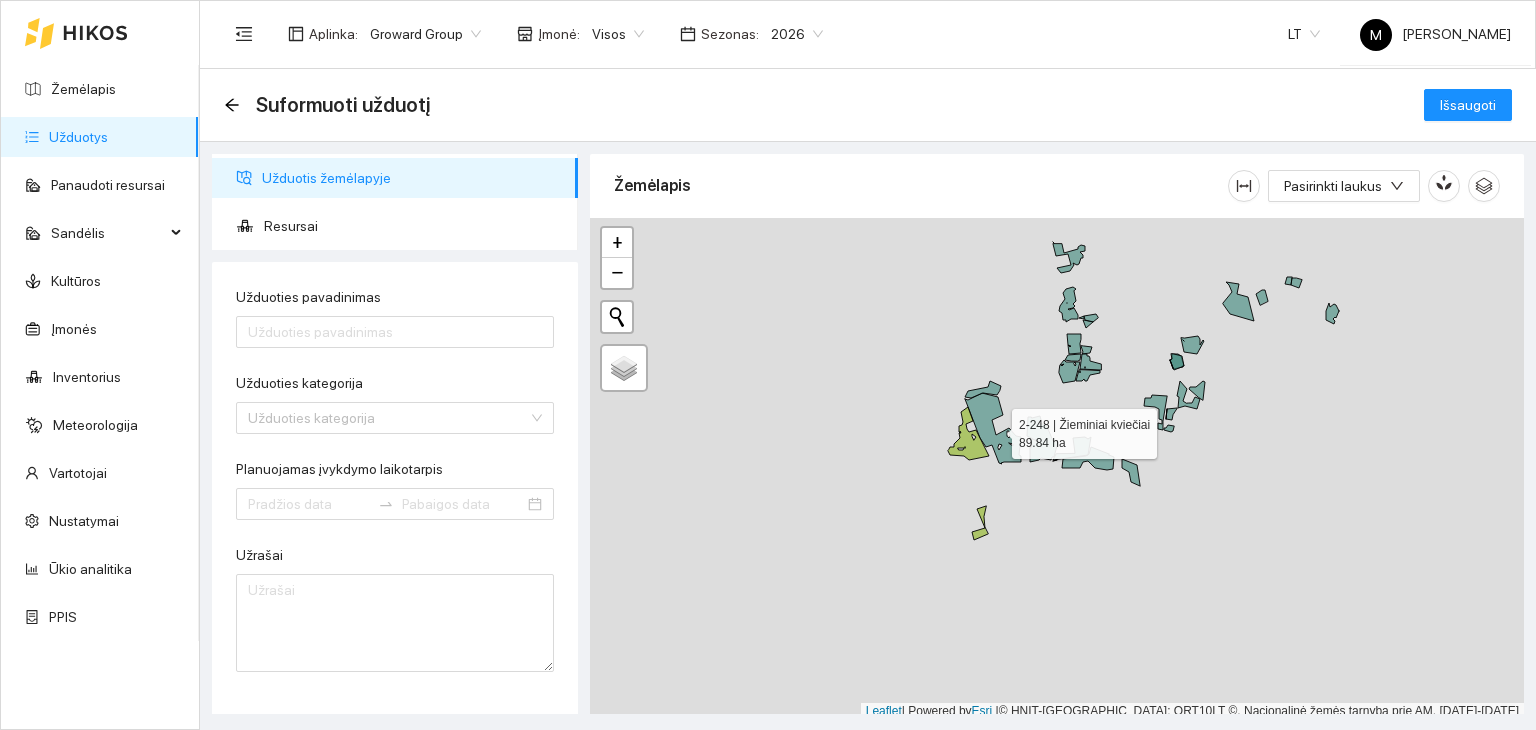 click 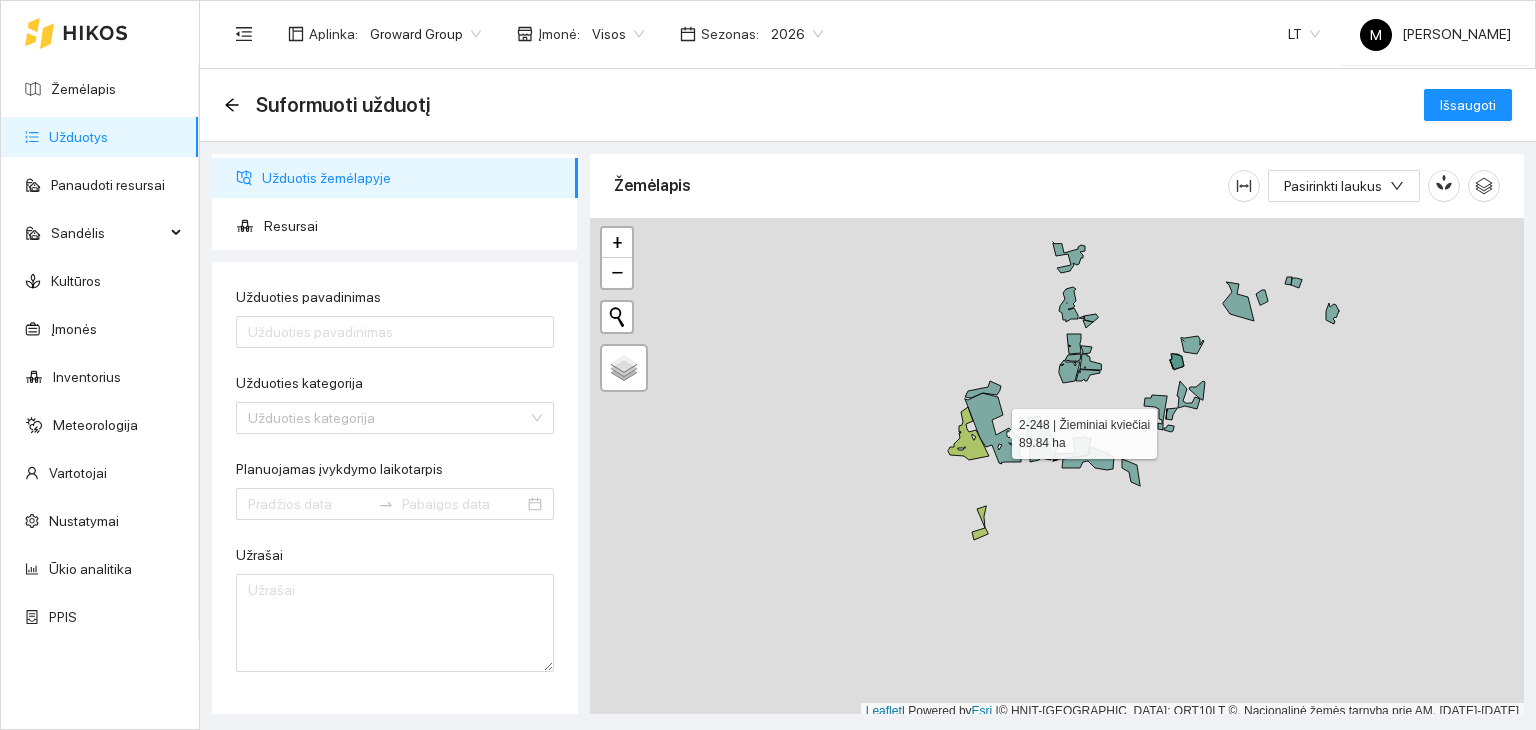 scroll, scrollTop: 5, scrollLeft: 0, axis: vertical 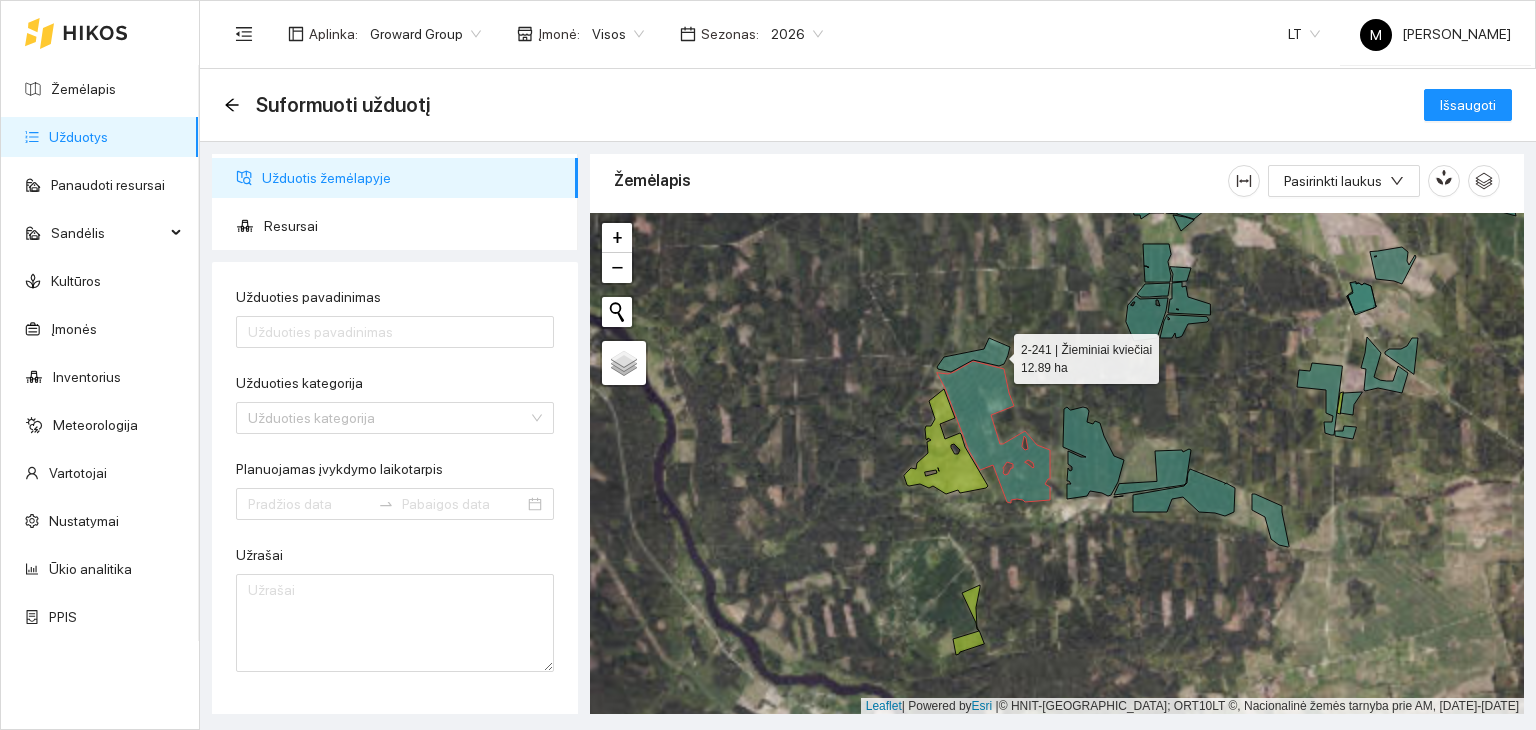 click 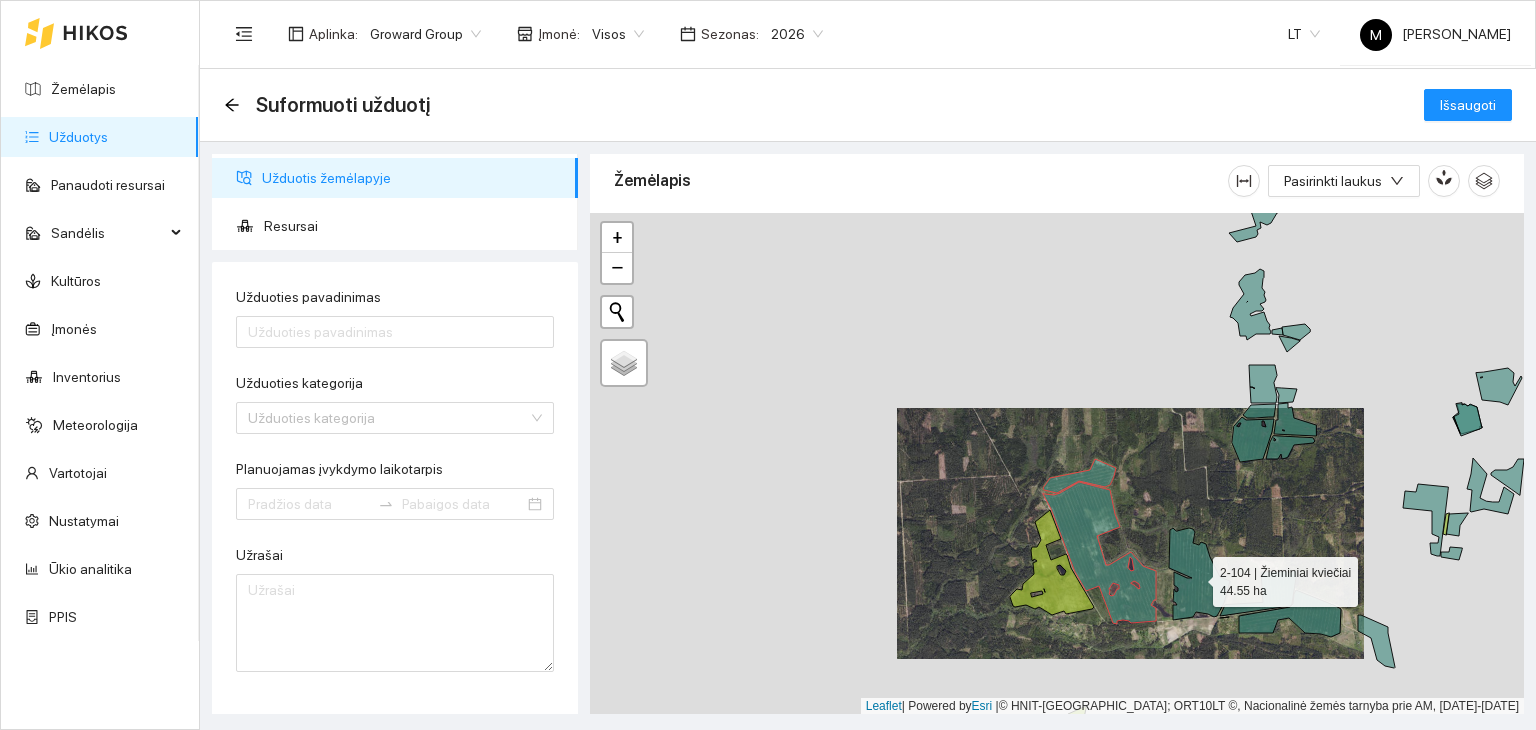 click 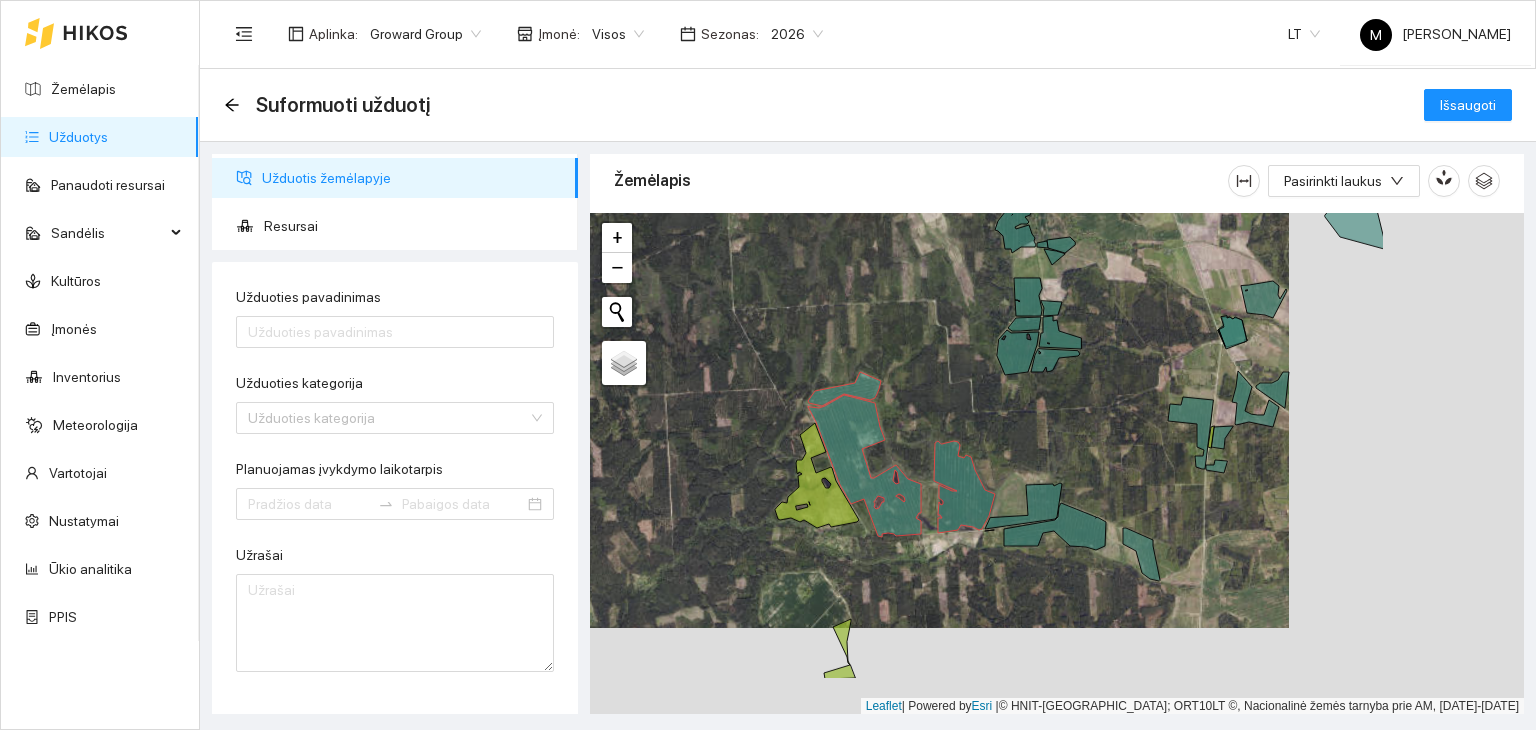 drag, startPoint x: 1192, startPoint y: 637, endPoint x: 956, endPoint y: 549, distance: 251.87299 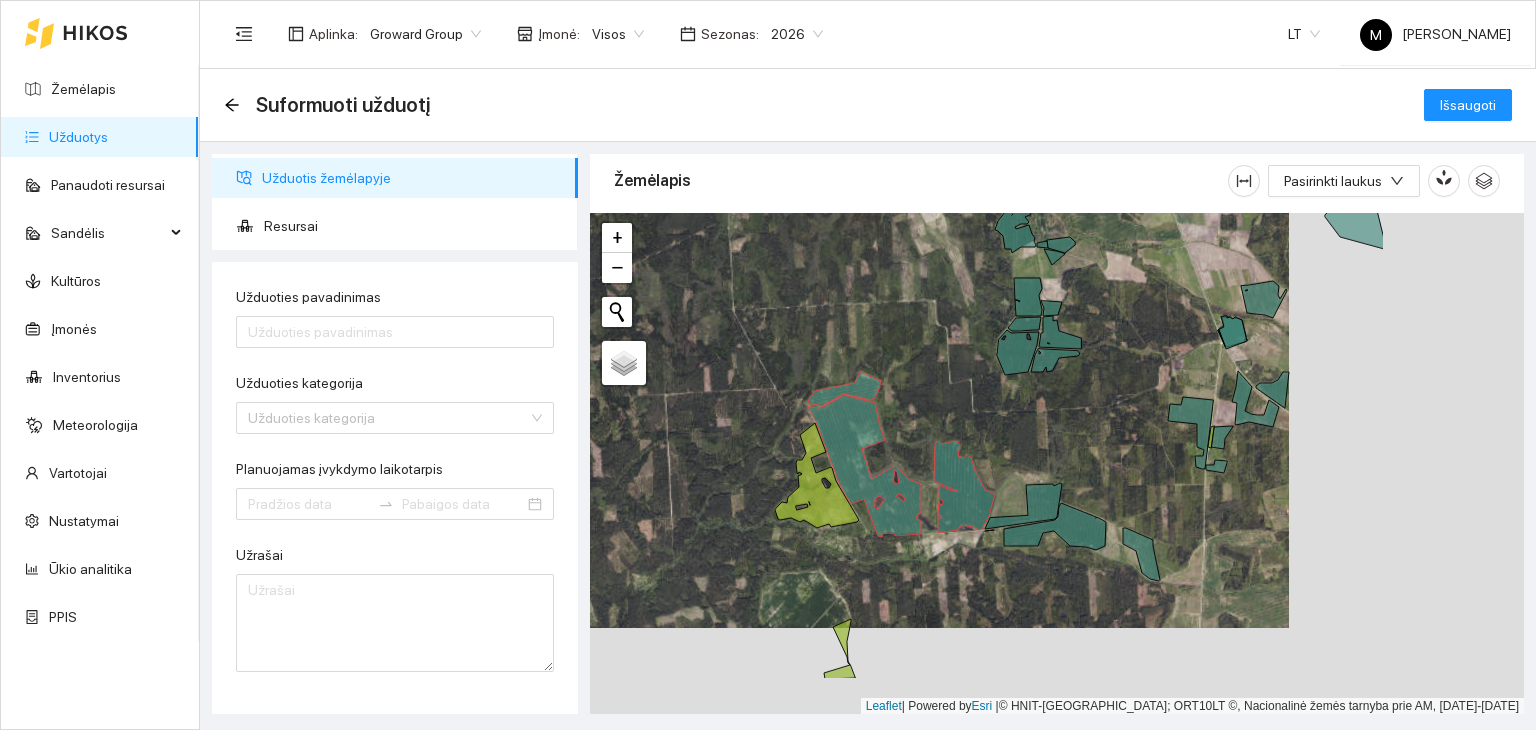 click at bounding box center (1057, 464) 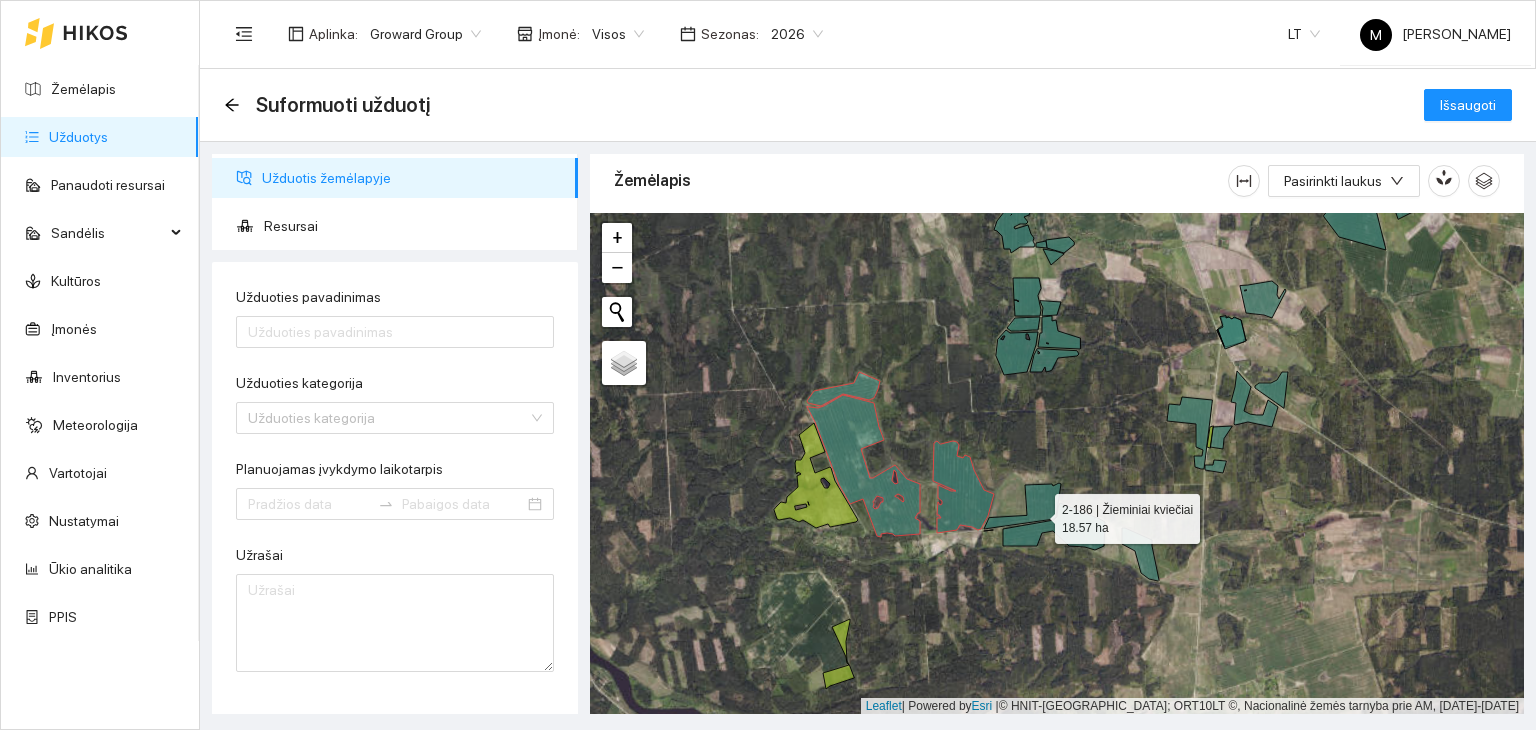 click 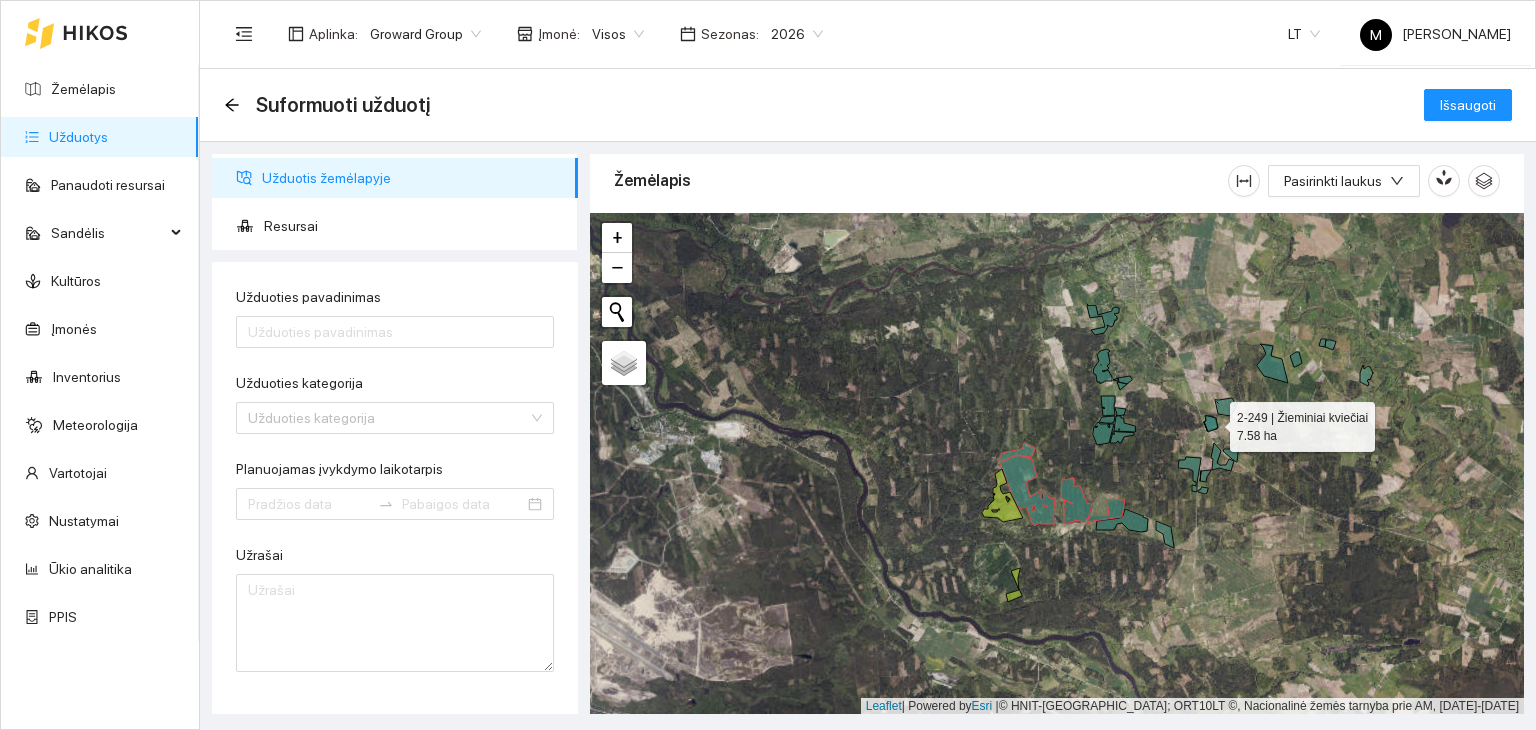 click 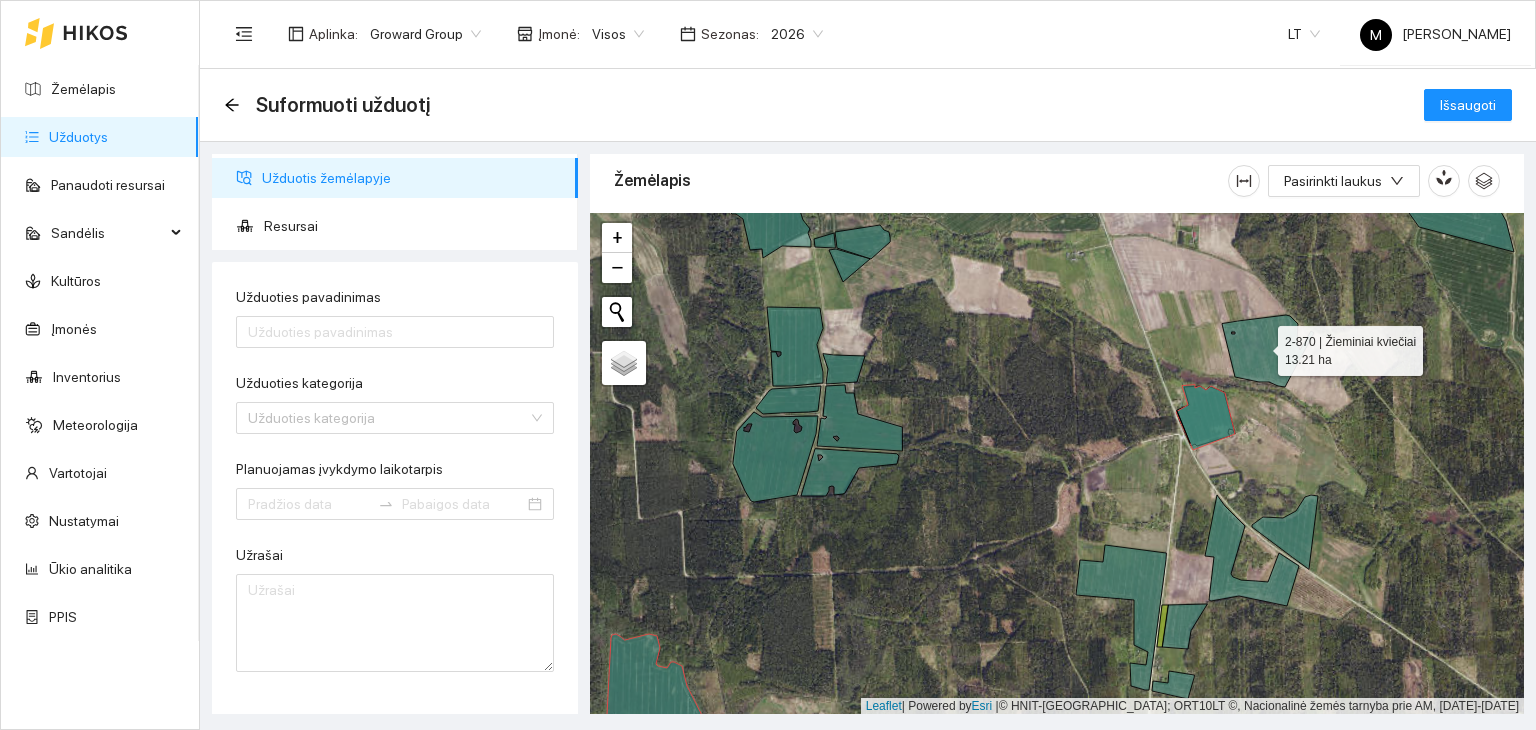 click 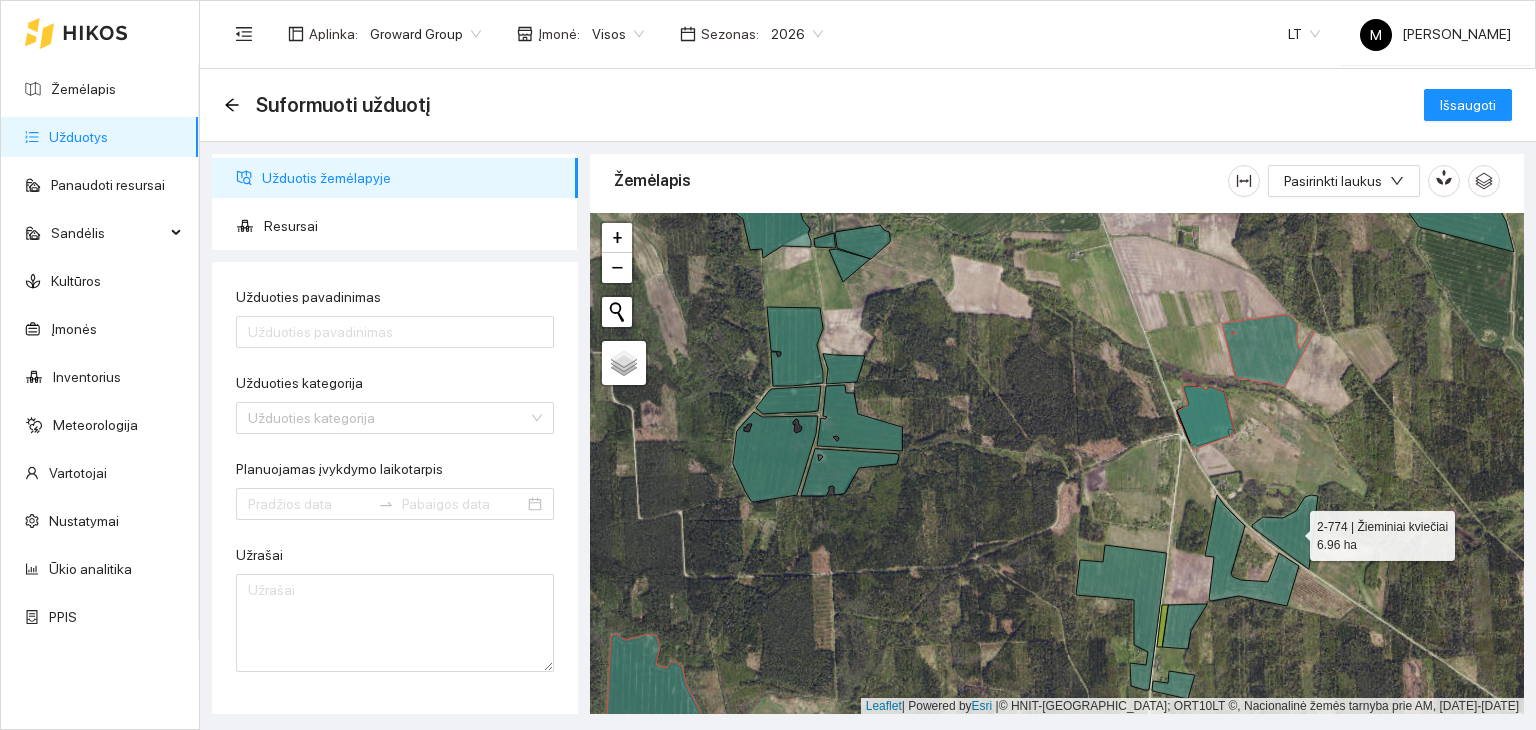 click 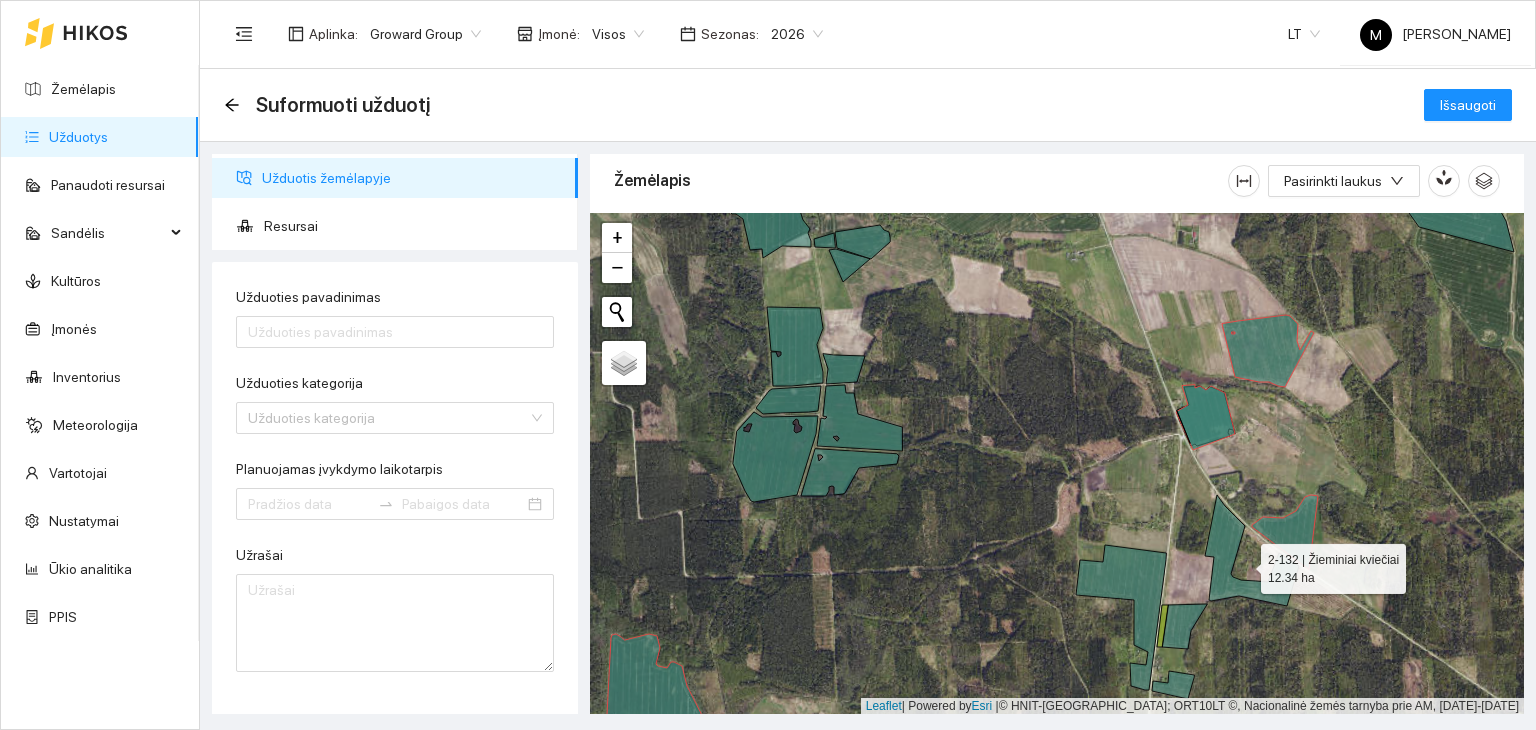 click 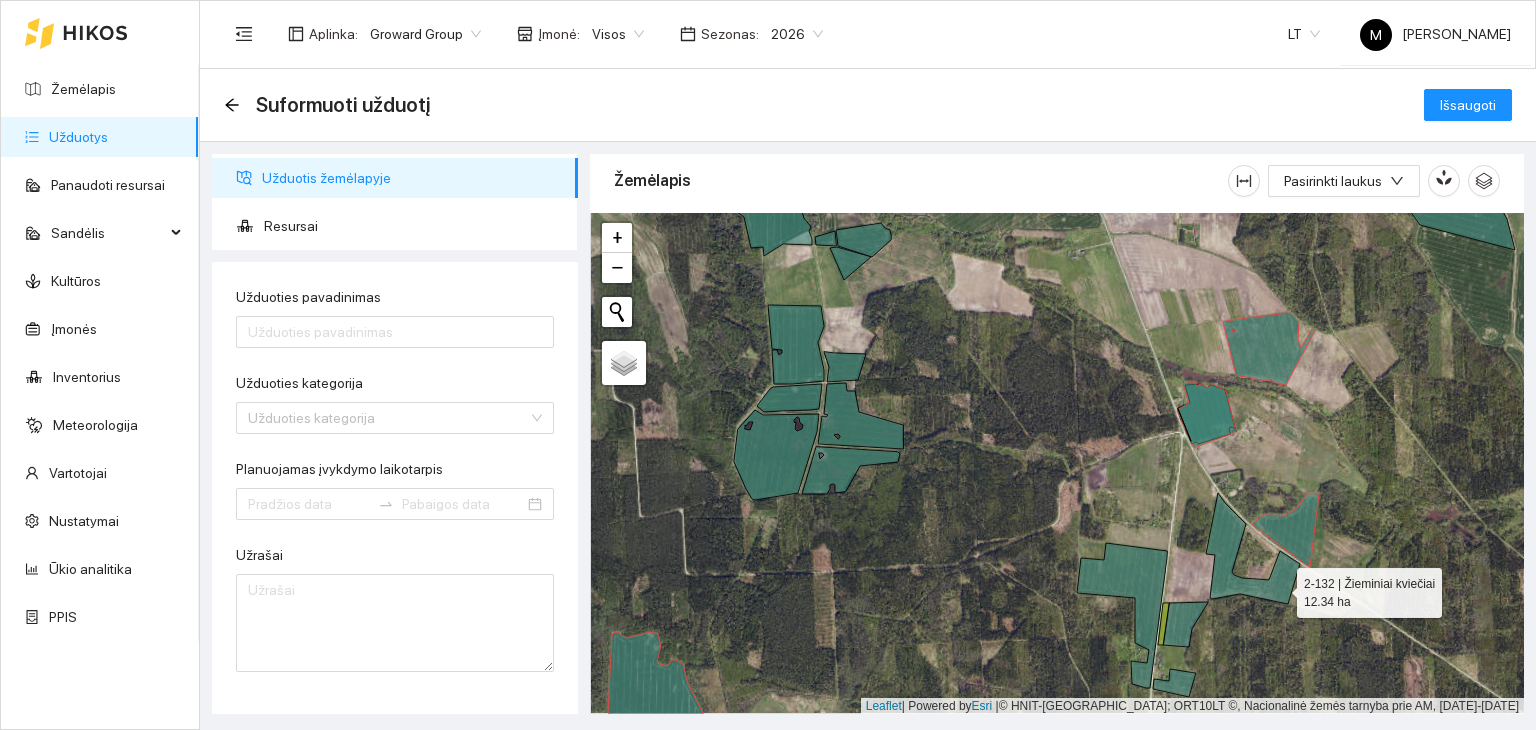 click 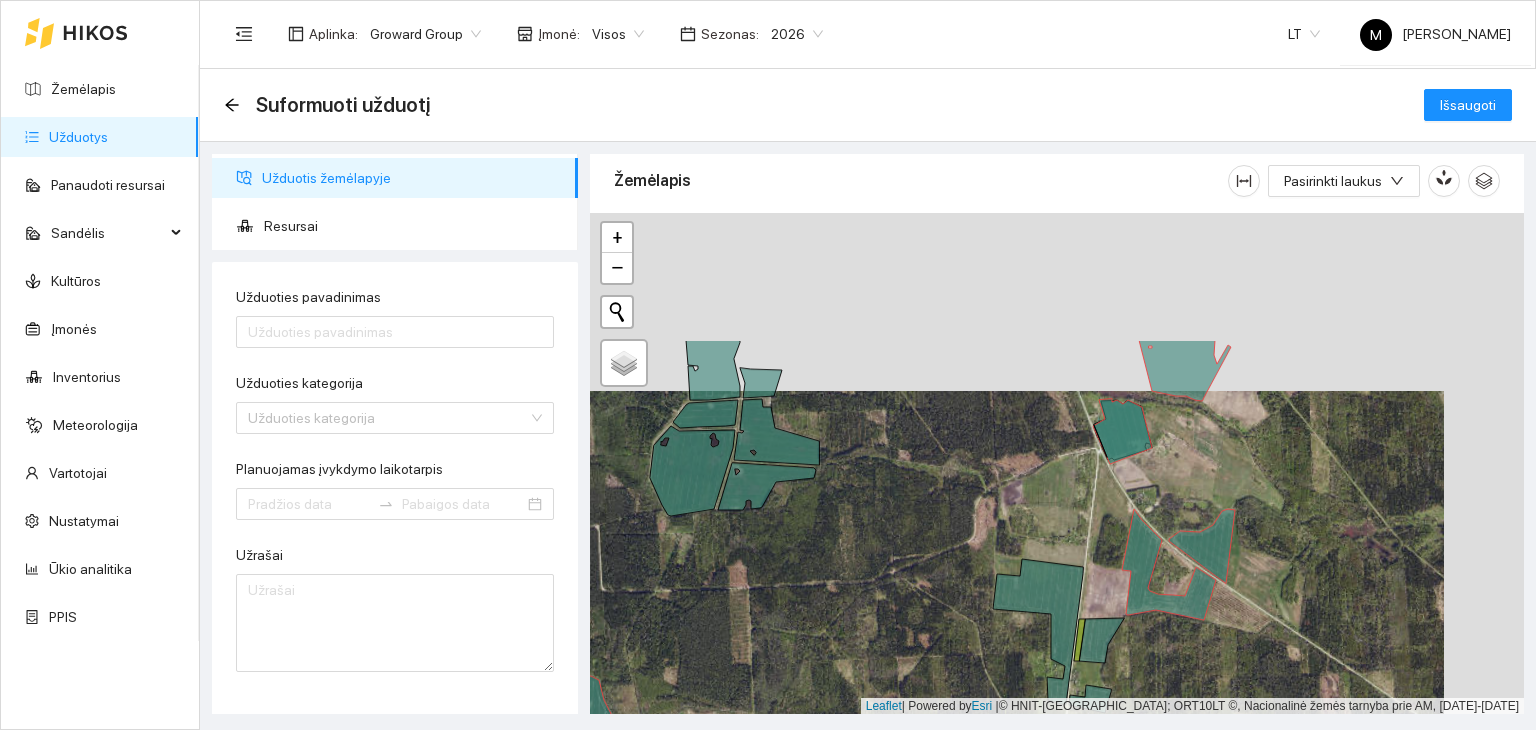 drag, startPoint x: 1294, startPoint y: 284, endPoint x: 1214, endPoint y: 462, distance: 195.15123 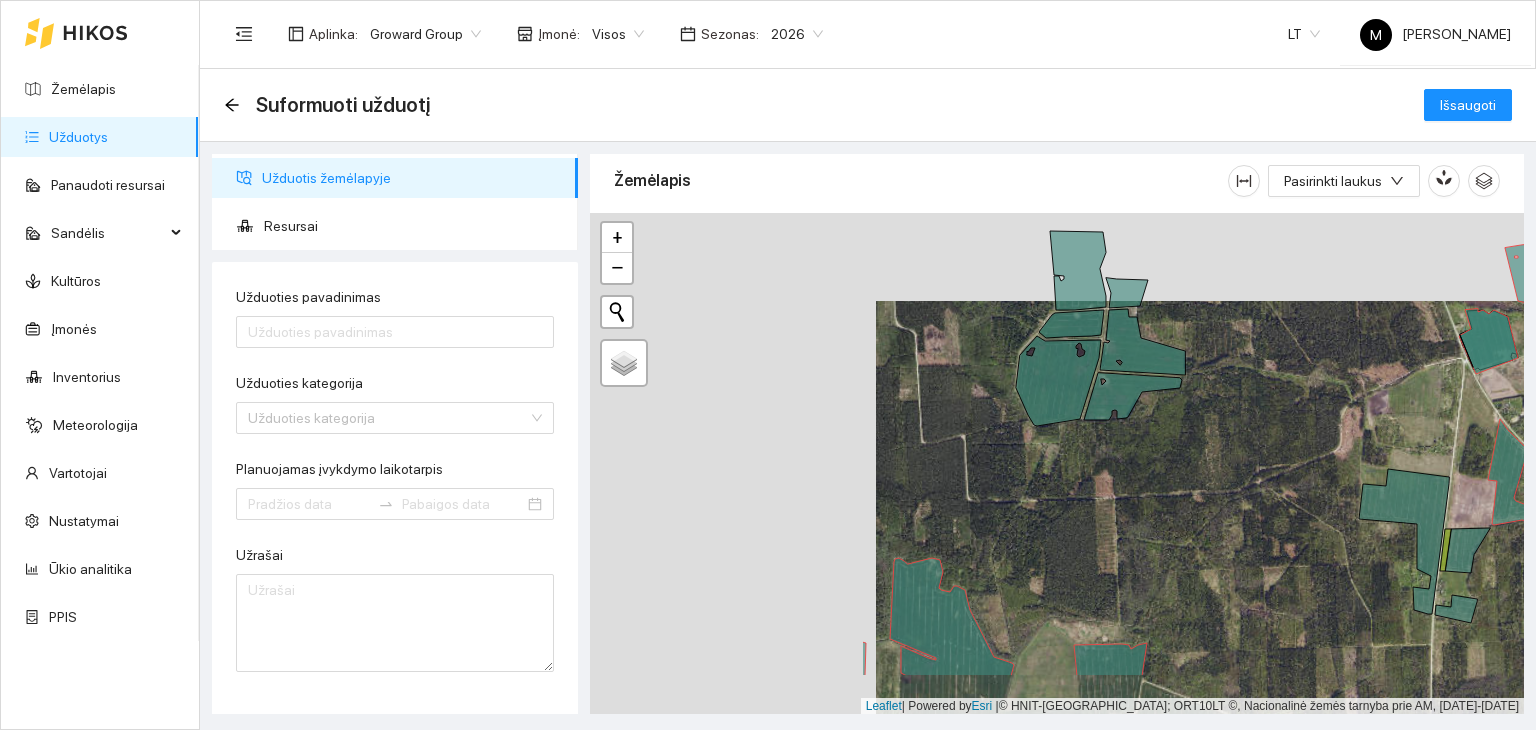 drag, startPoint x: 866, startPoint y: 513, endPoint x: 1234, endPoint y: 422, distance: 379.0844 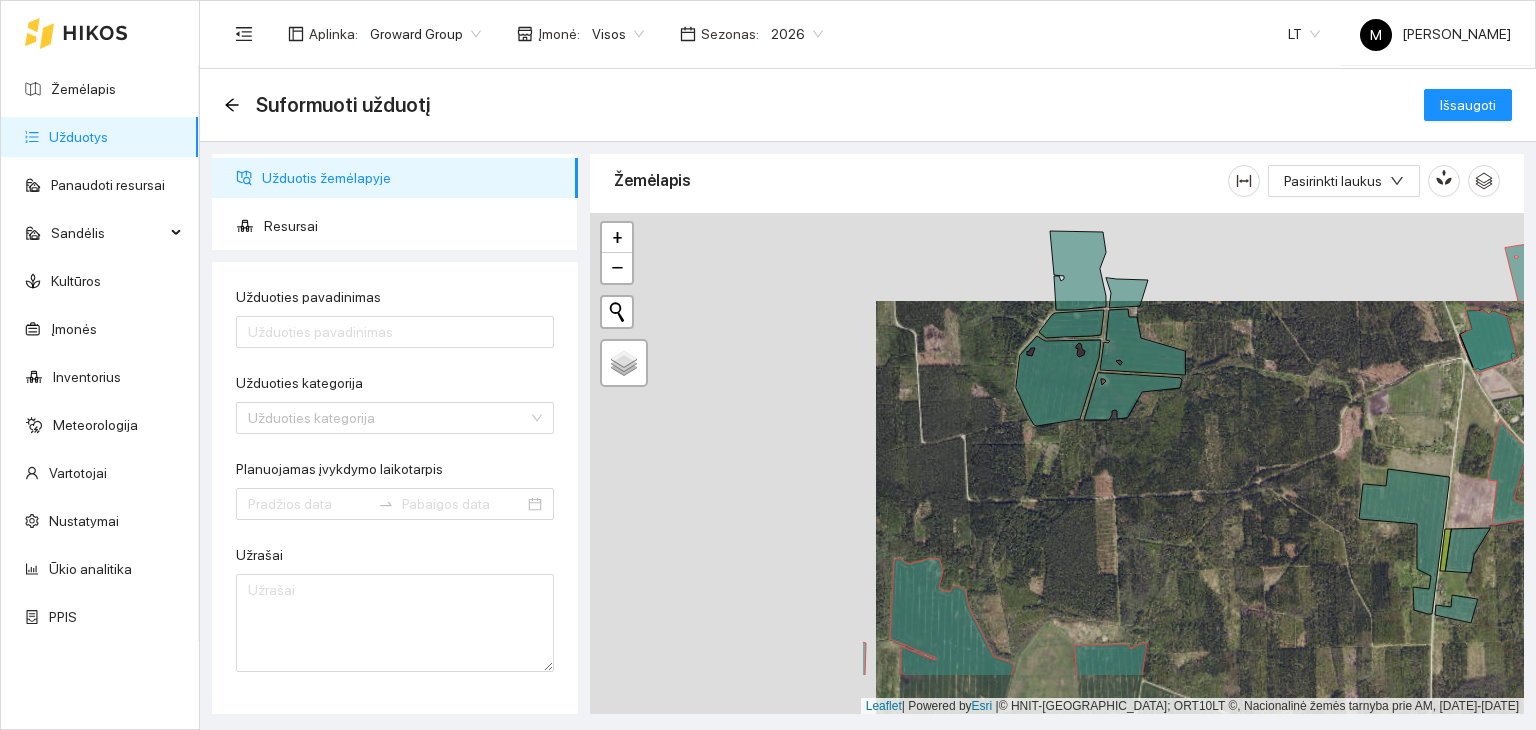 click at bounding box center [1057, 464] 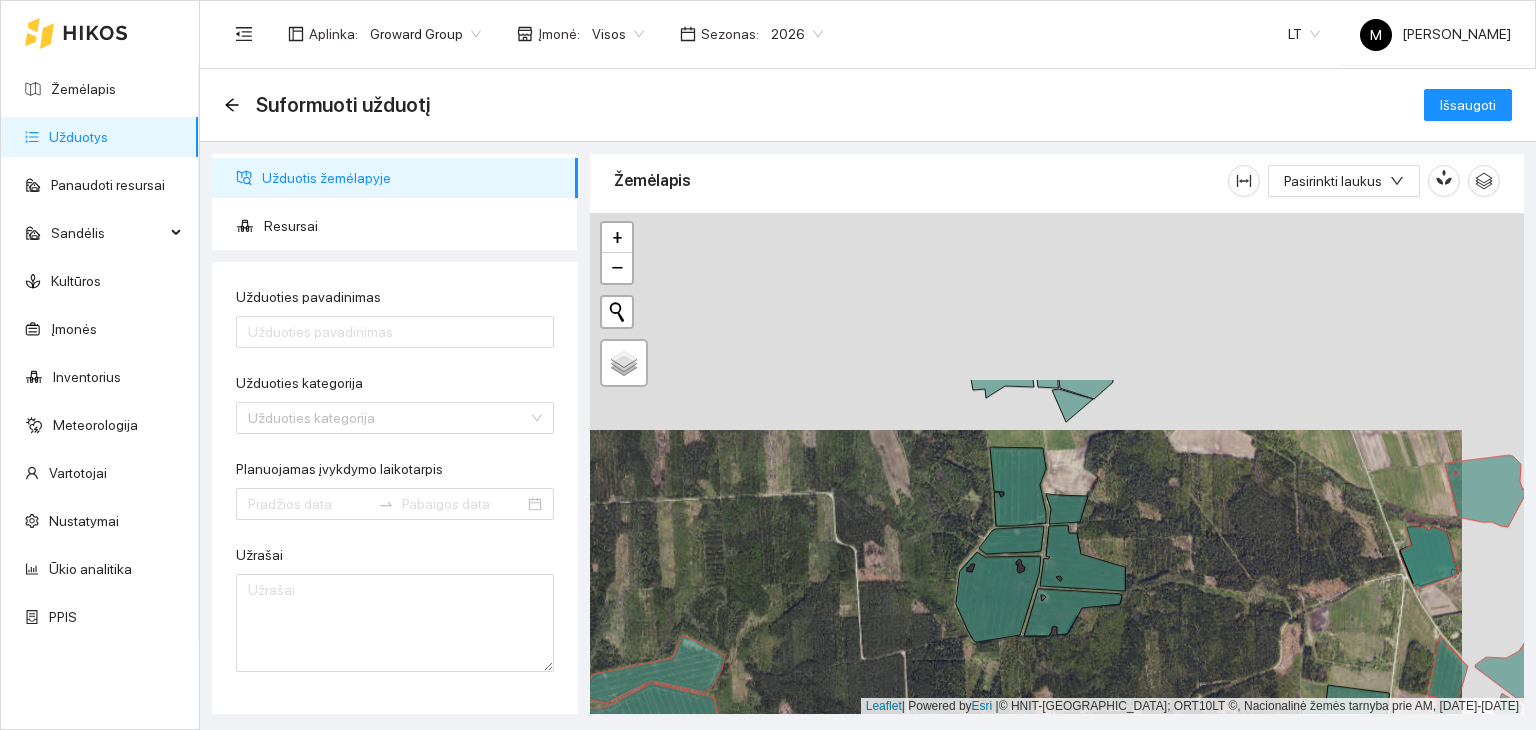 drag, startPoint x: 1220, startPoint y: 285, endPoint x: 1156, endPoint y: 501, distance: 225.28204 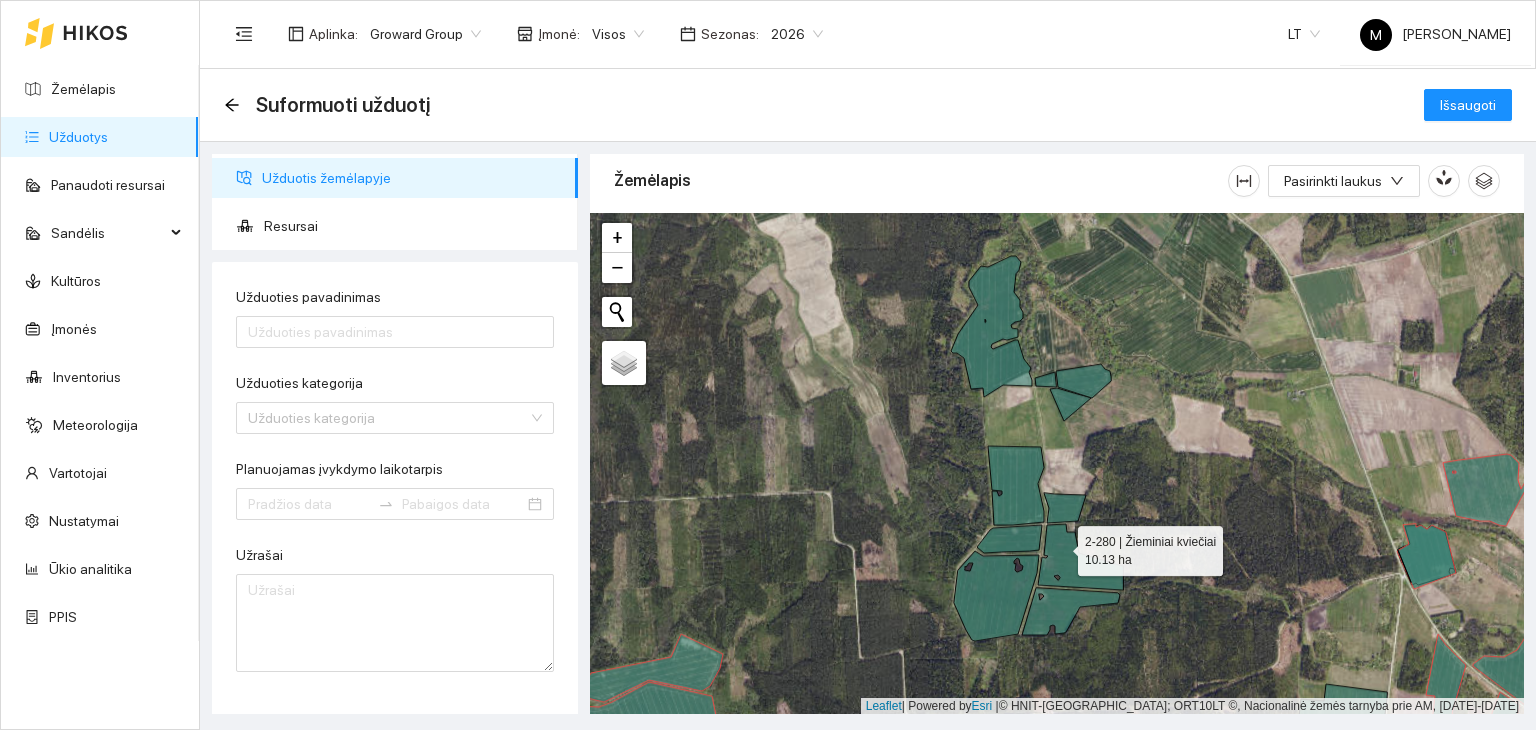 click 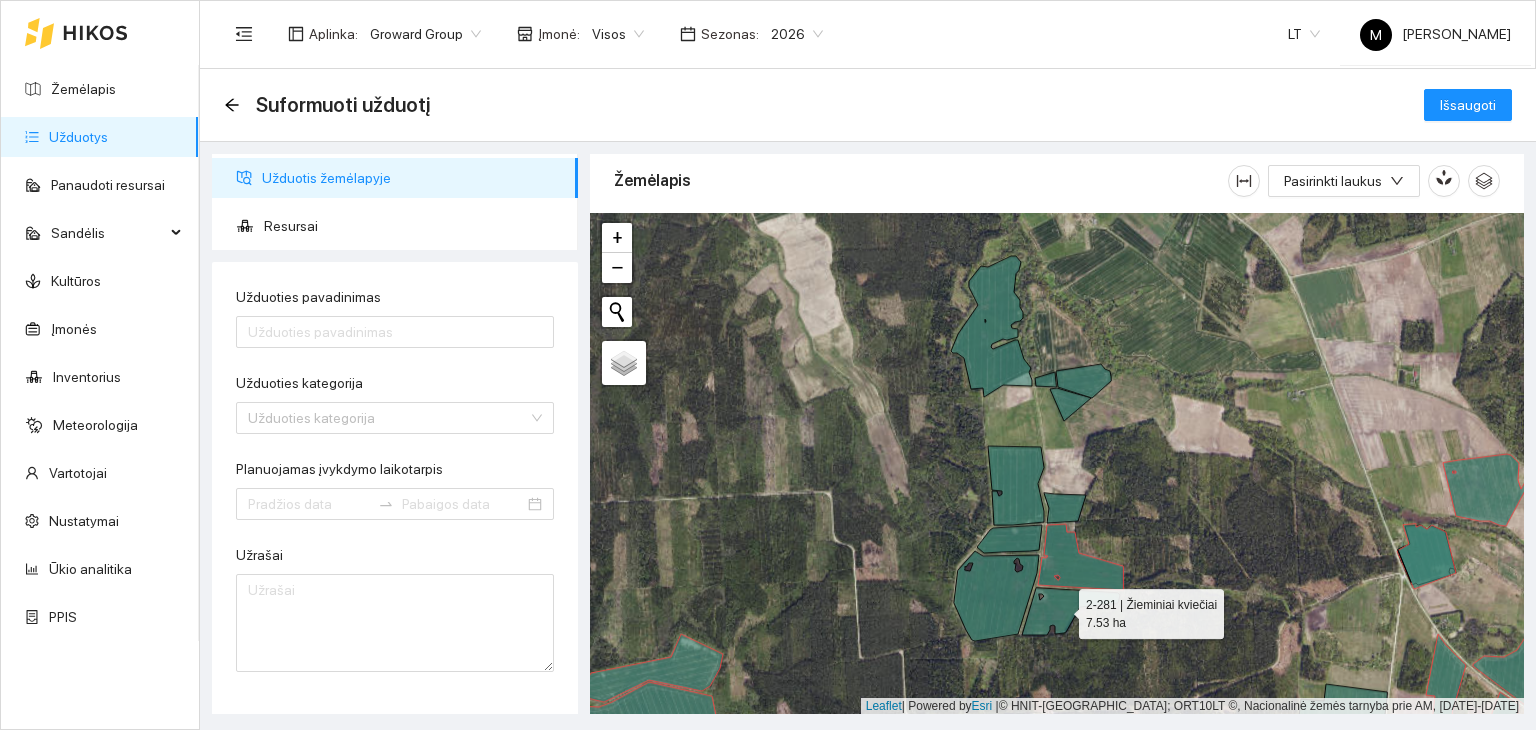 click 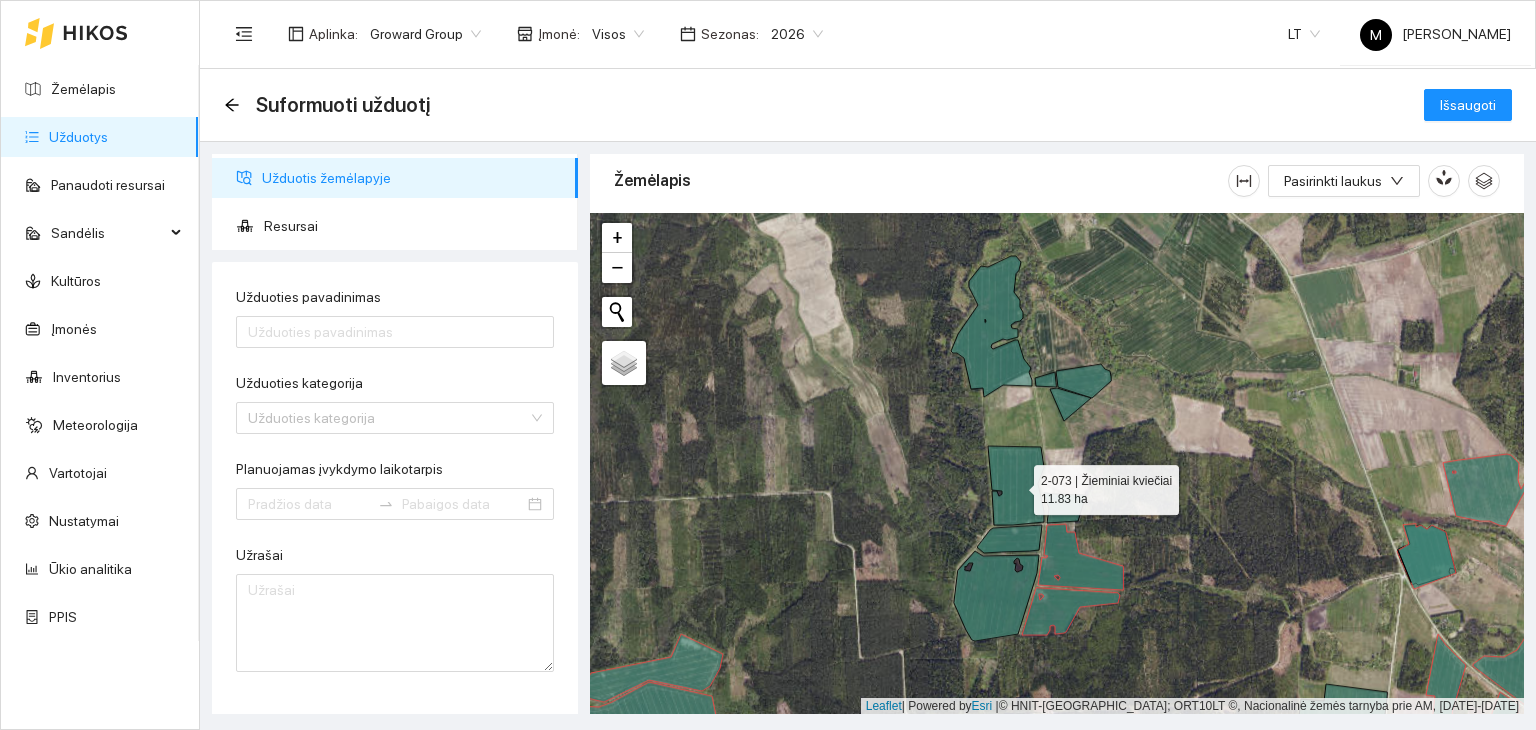 click 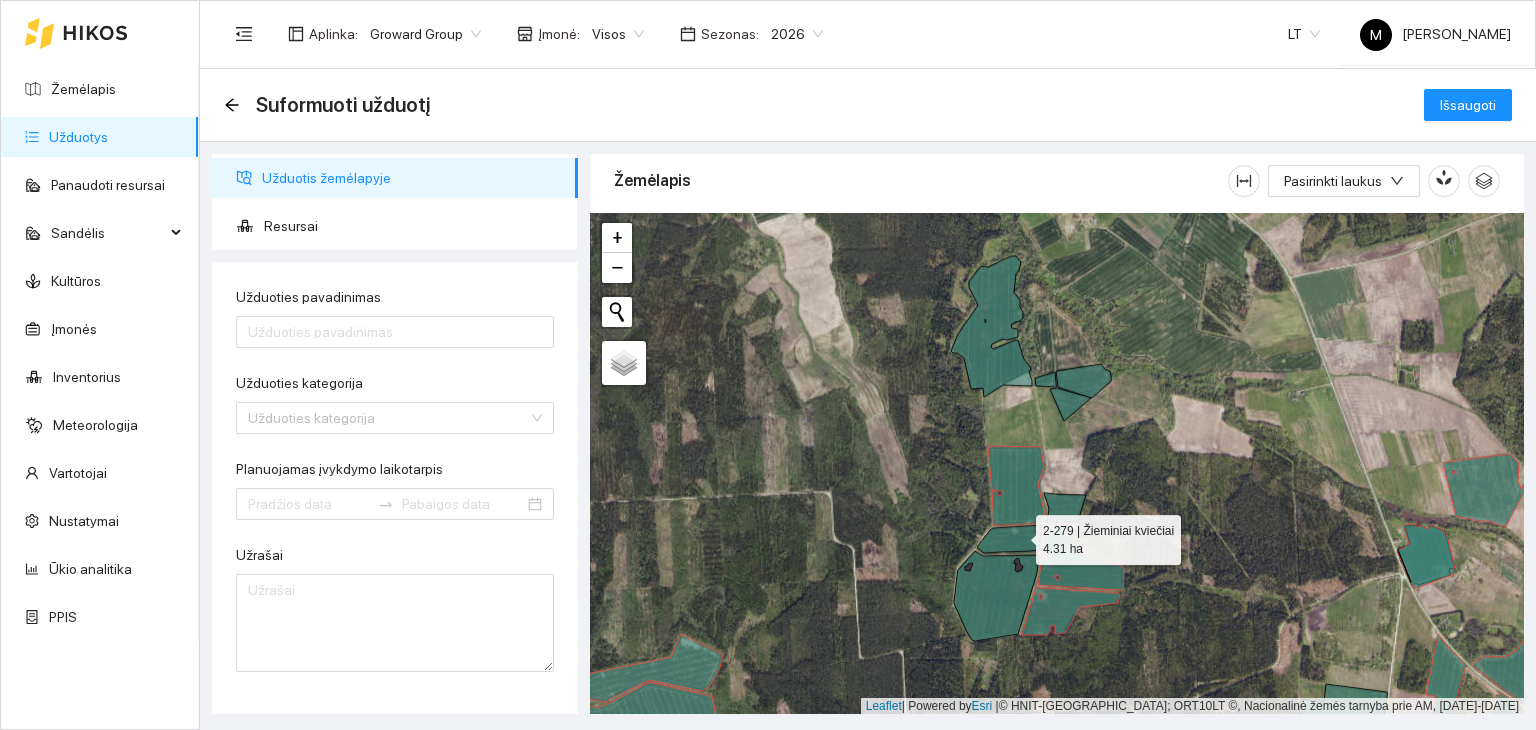 click 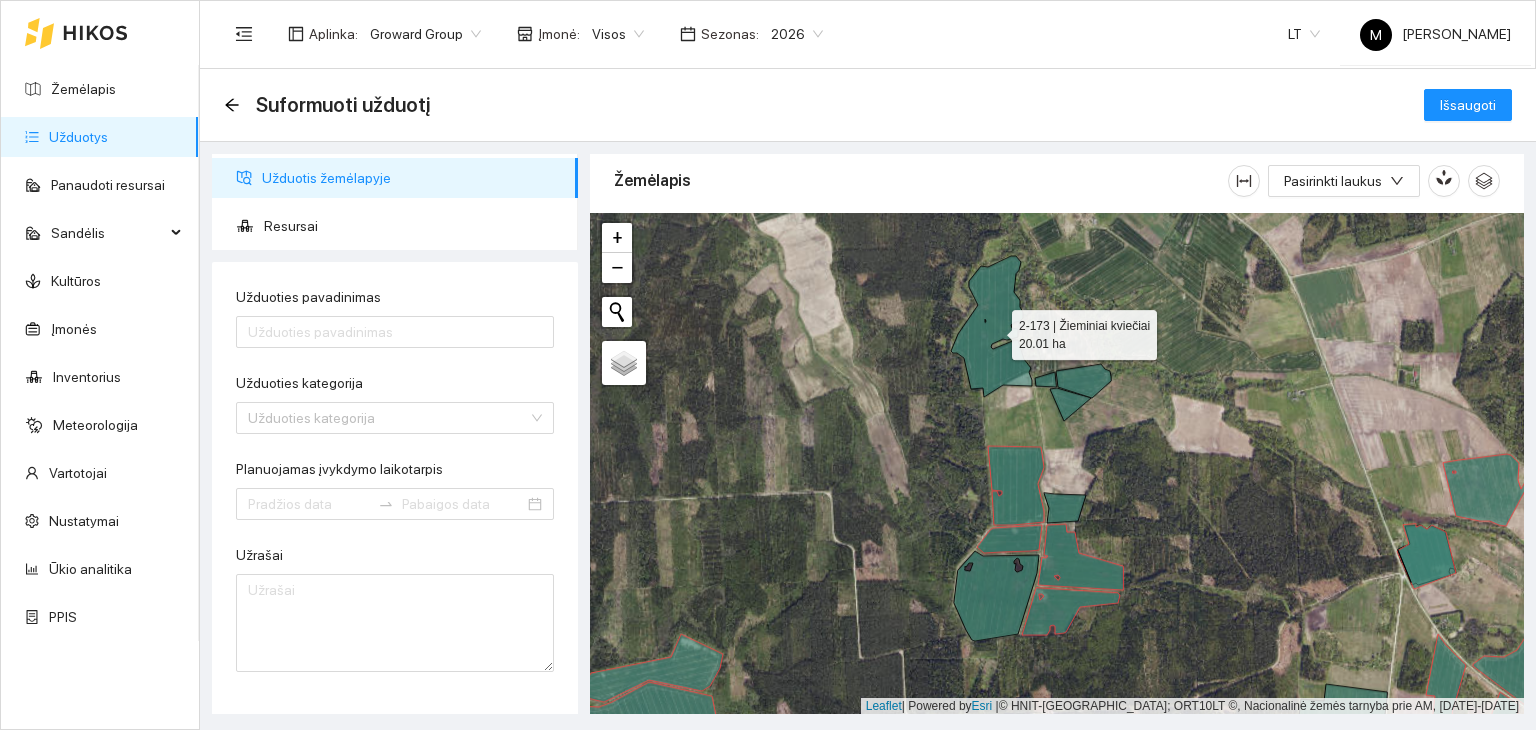 click 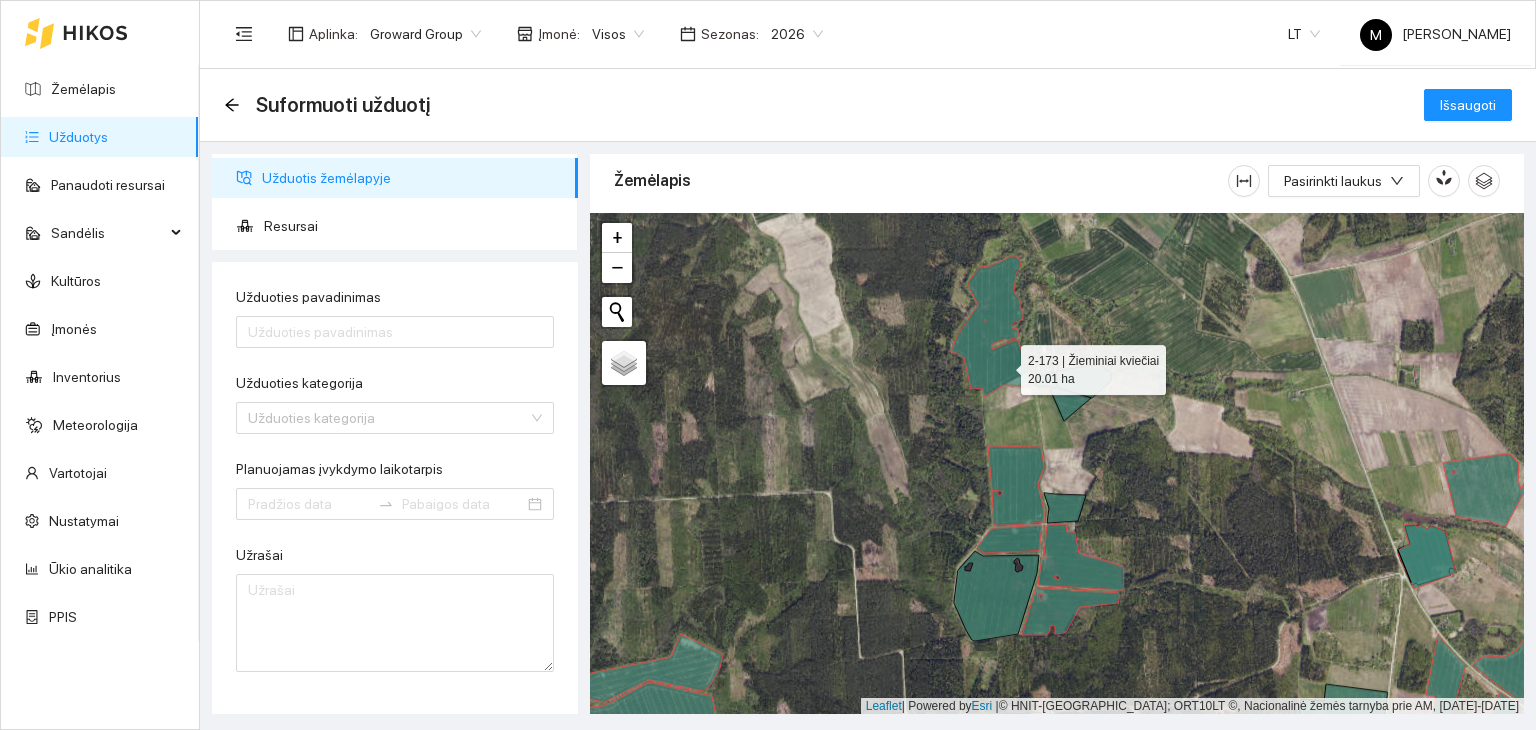 click 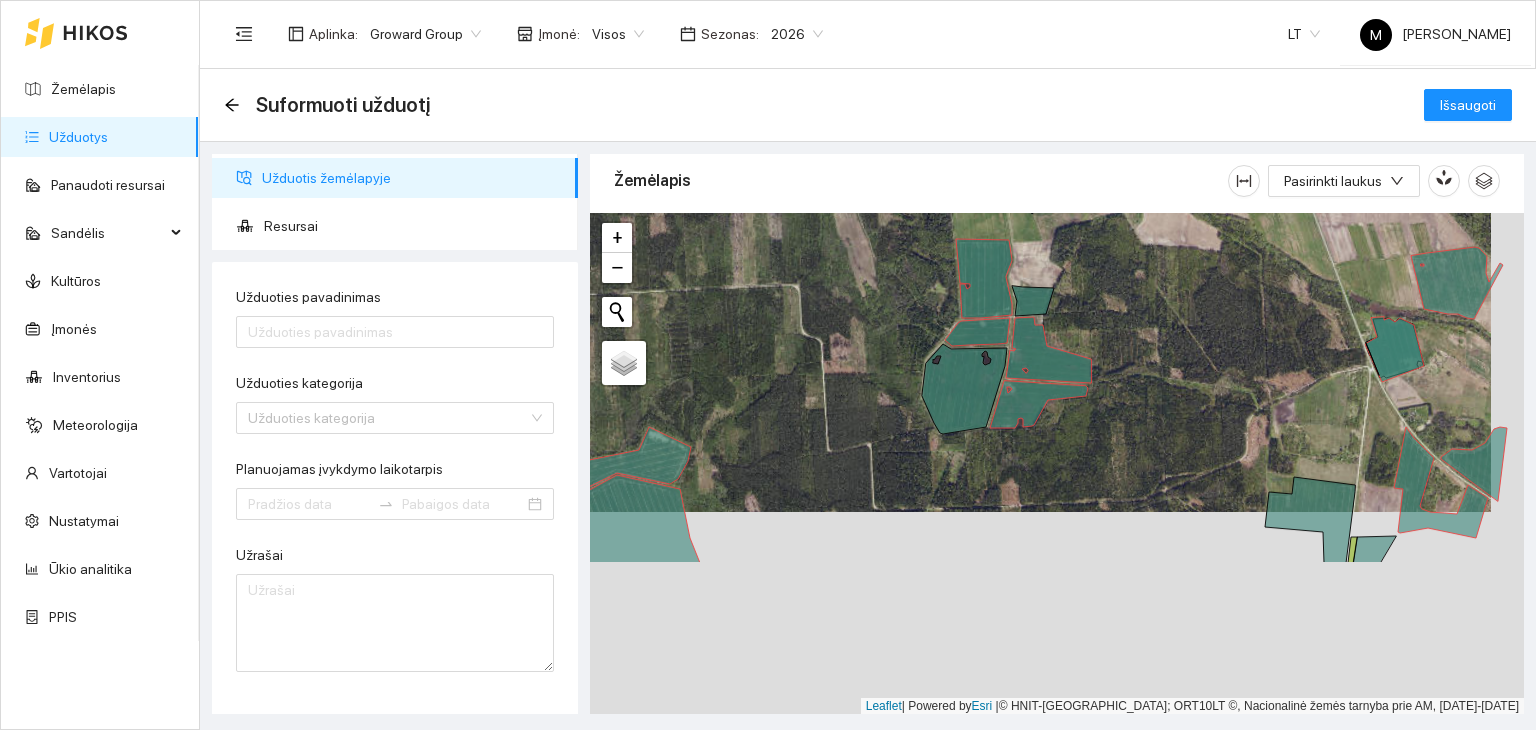 drag, startPoint x: 1152, startPoint y: 536, endPoint x: 1119, endPoint y: 333, distance: 205.66478 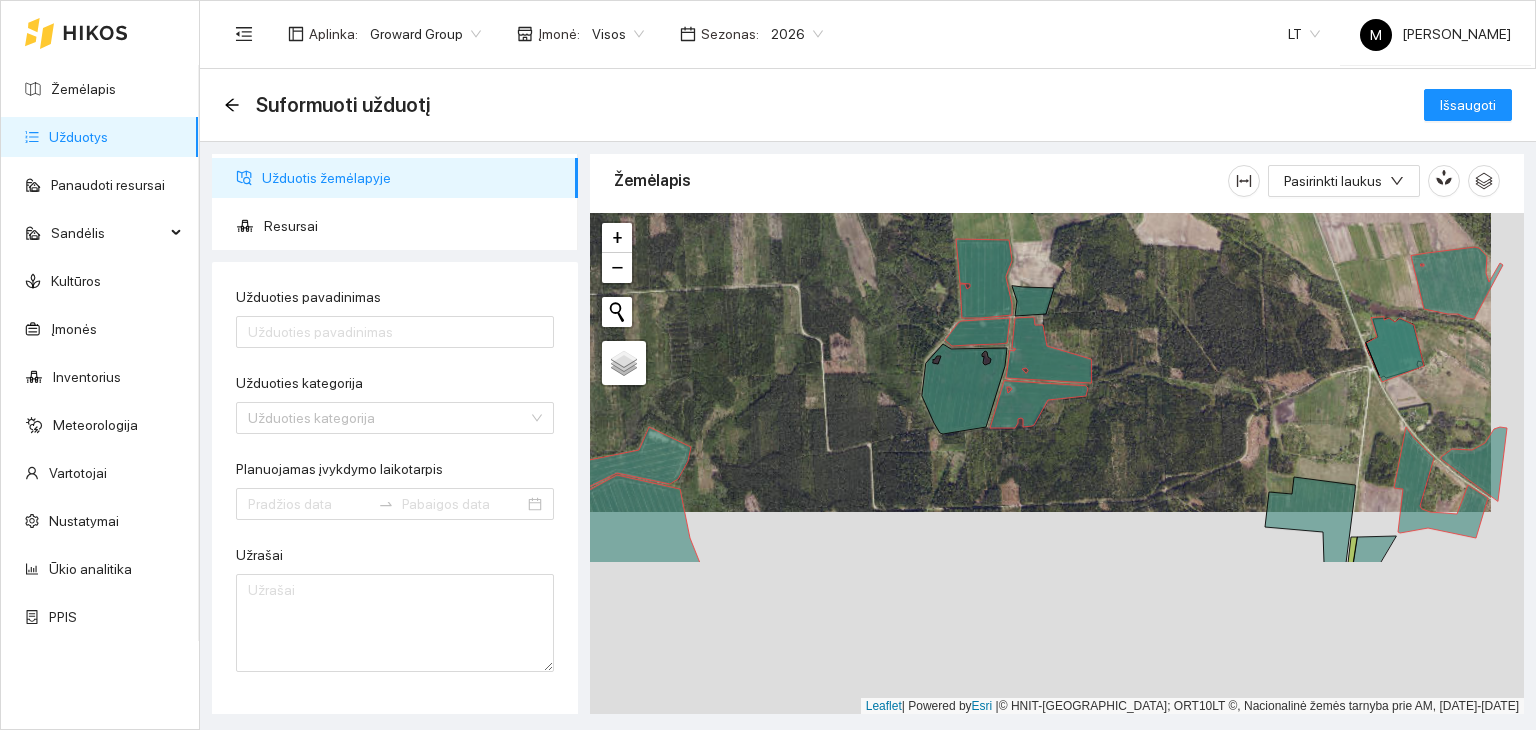 click at bounding box center (1057, 464) 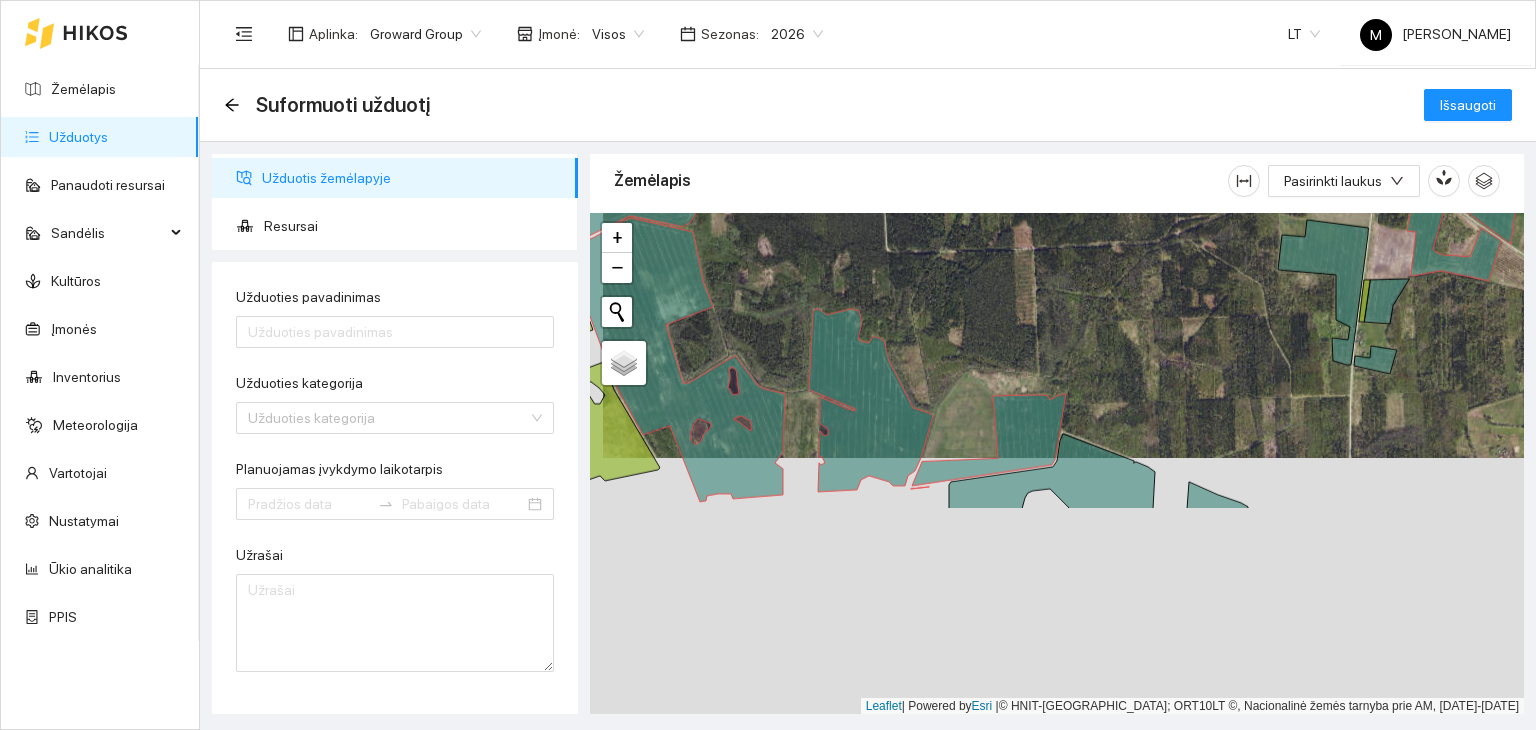 drag, startPoint x: 1041, startPoint y: 559, endPoint x: 1054, endPoint y: 302, distance: 257.32858 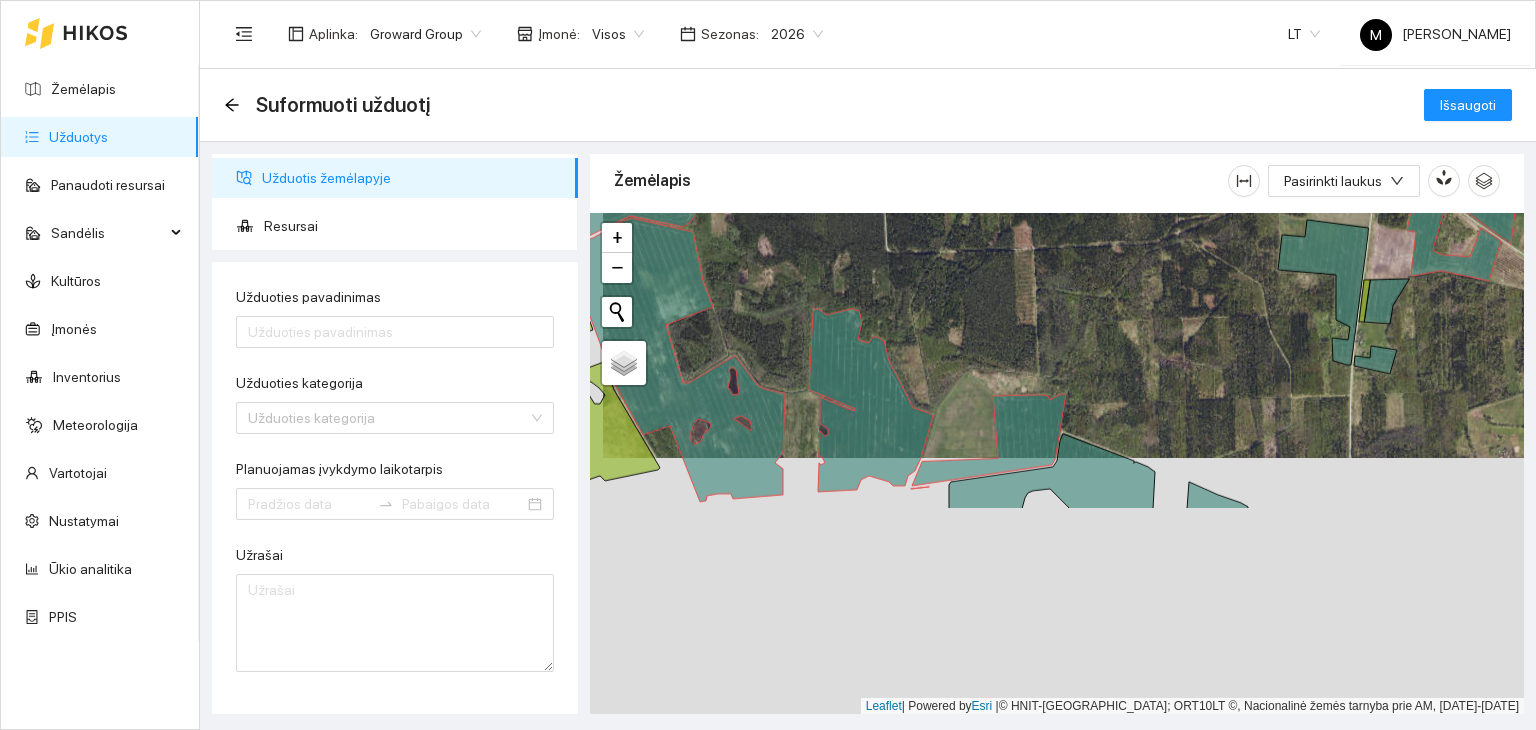 click at bounding box center [1057, 464] 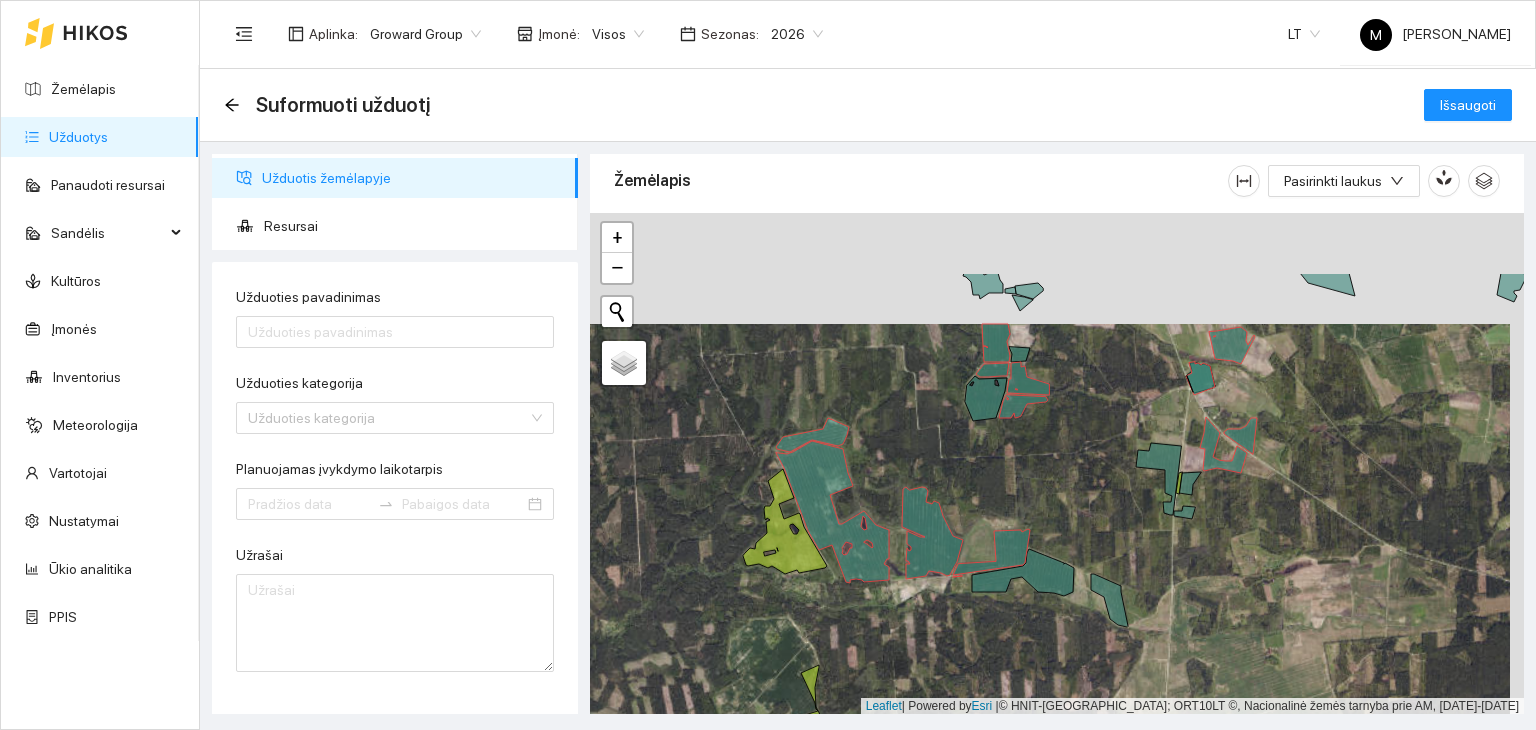 drag, startPoint x: 1086, startPoint y: 257, endPoint x: 1061, endPoint y: 390, distance: 135.32922 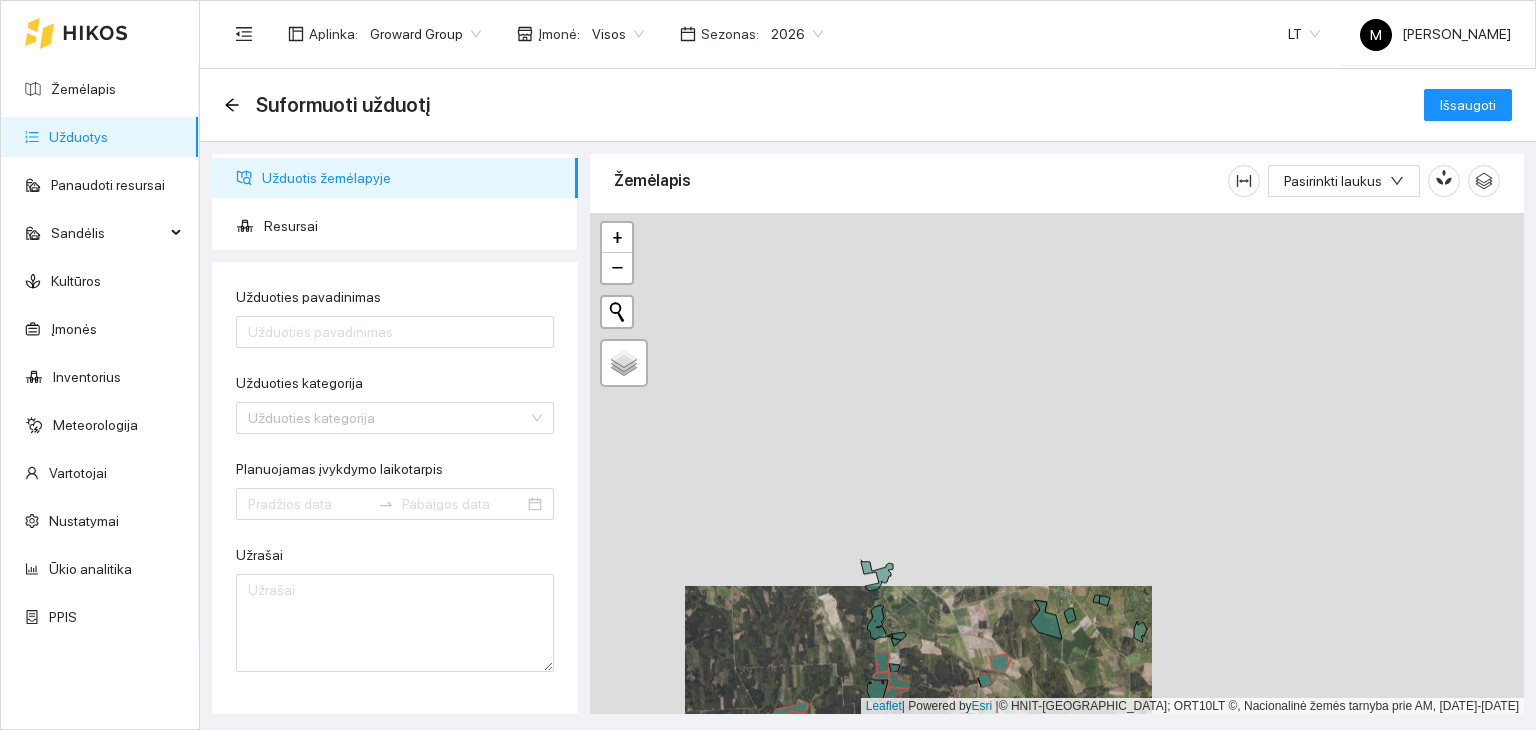 drag, startPoint x: 1128, startPoint y: 317, endPoint x: 960, endPoint y: 623, distance: 349.0845 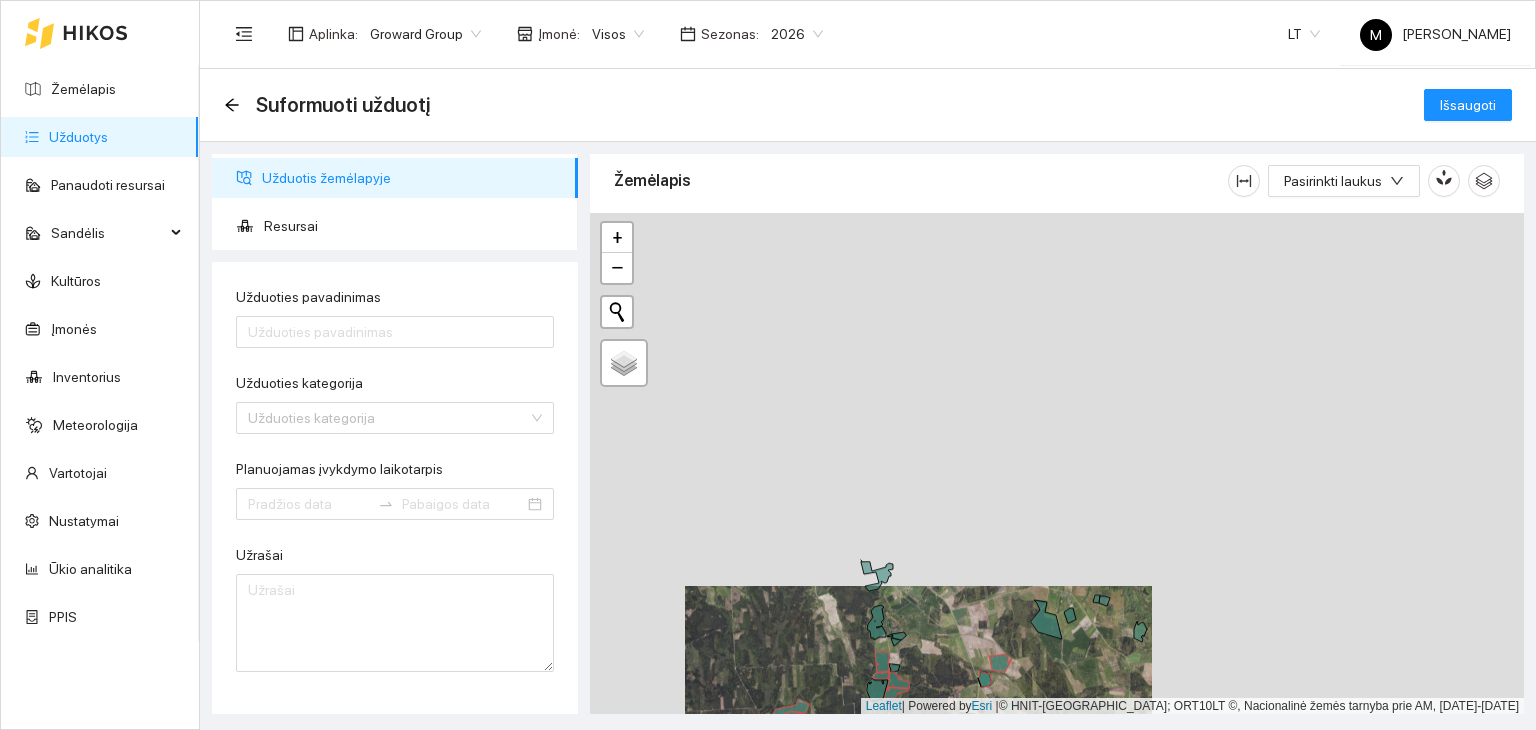 click at bounding box center (1057, 464) 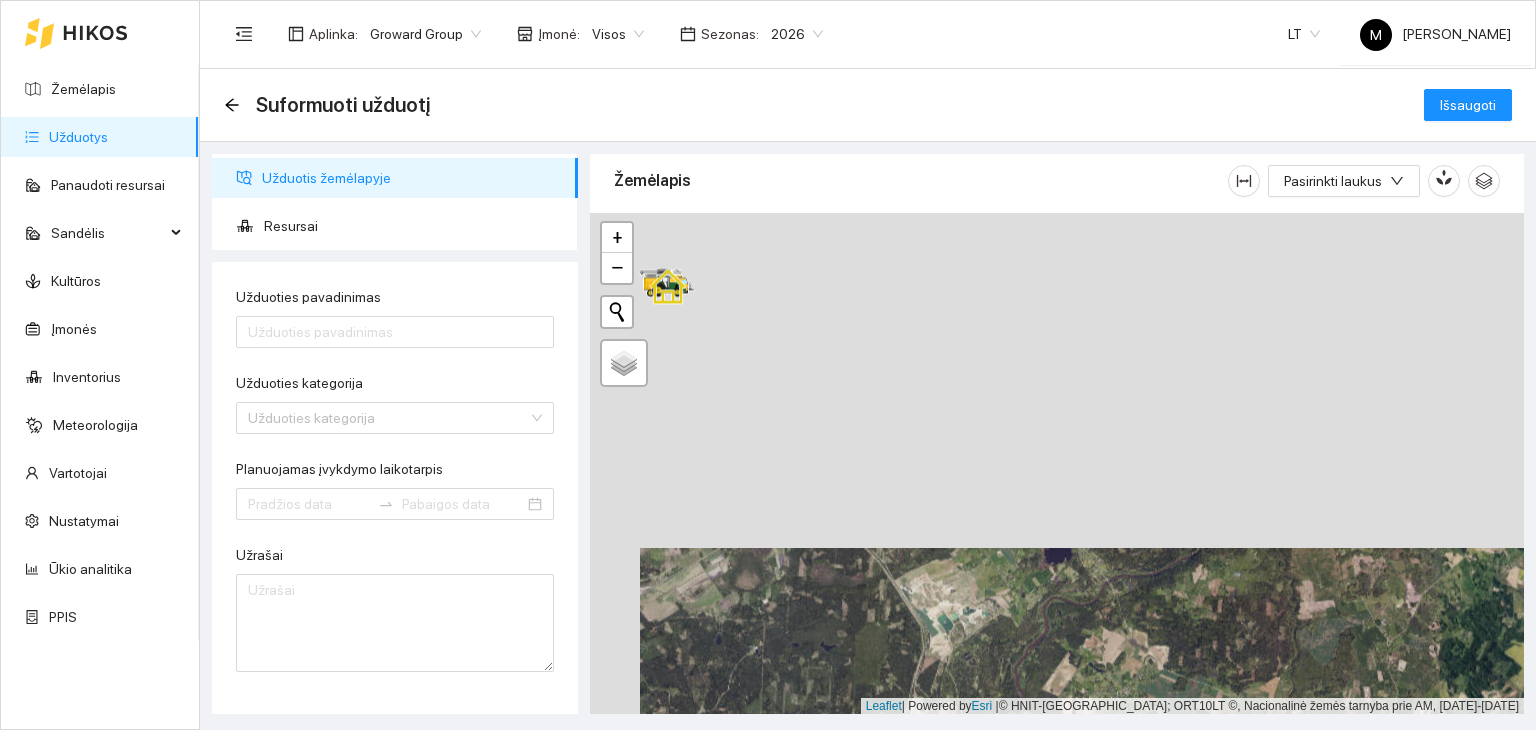 drag, startPoint x: 986, startPoint y: 307, endPoint x: 1046, endPoint y: 733, distance: 430.2046 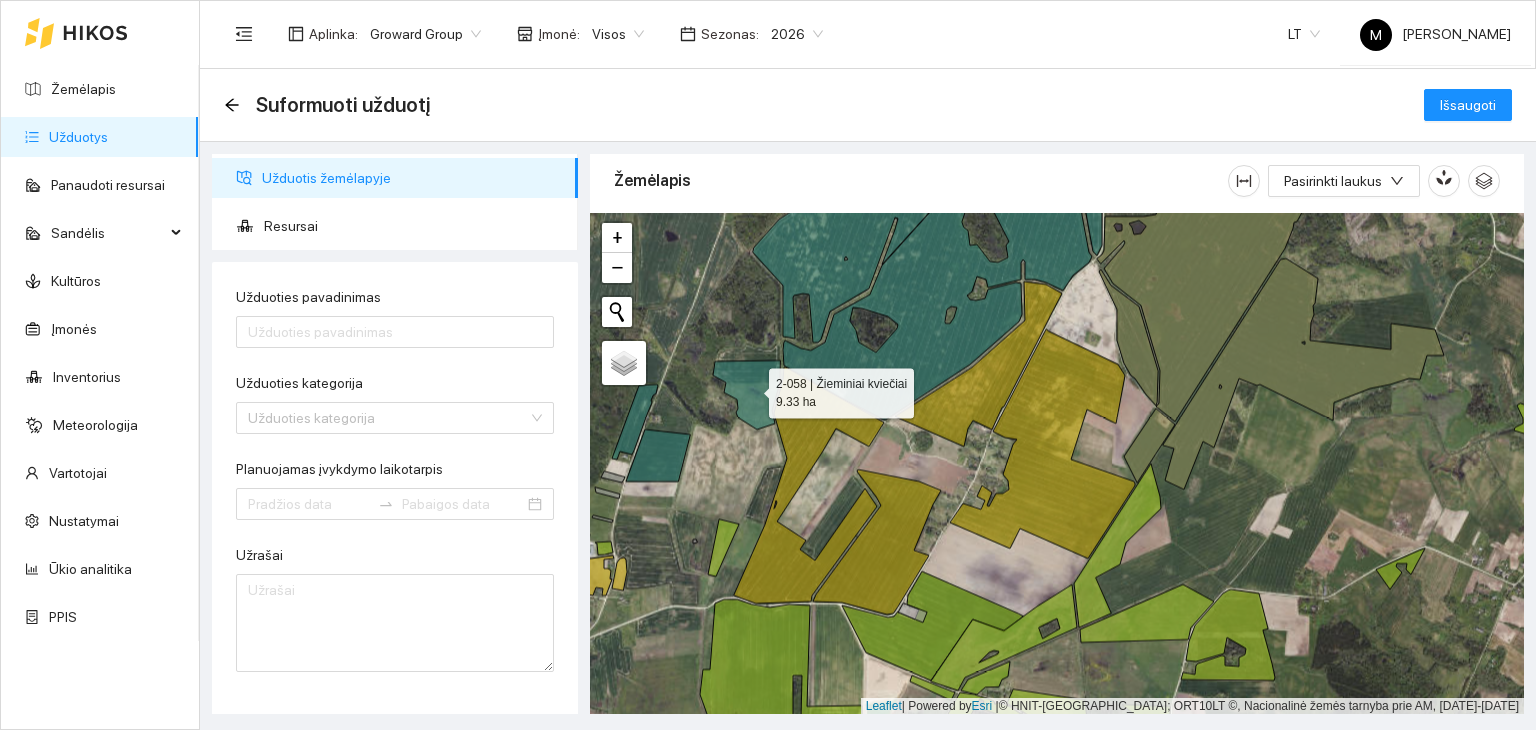 click 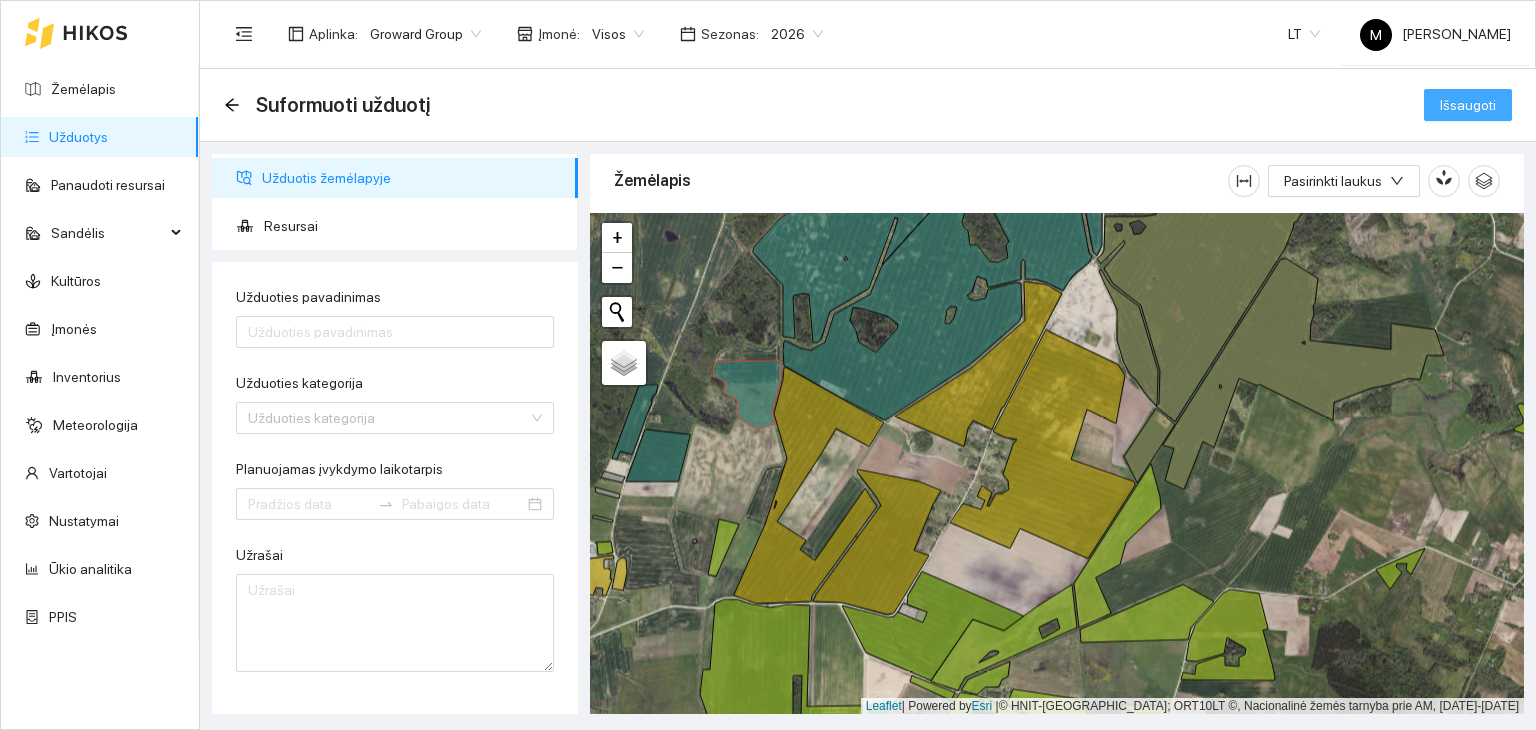 click on "Išsaugoti" at bounding box center [1468, 105] 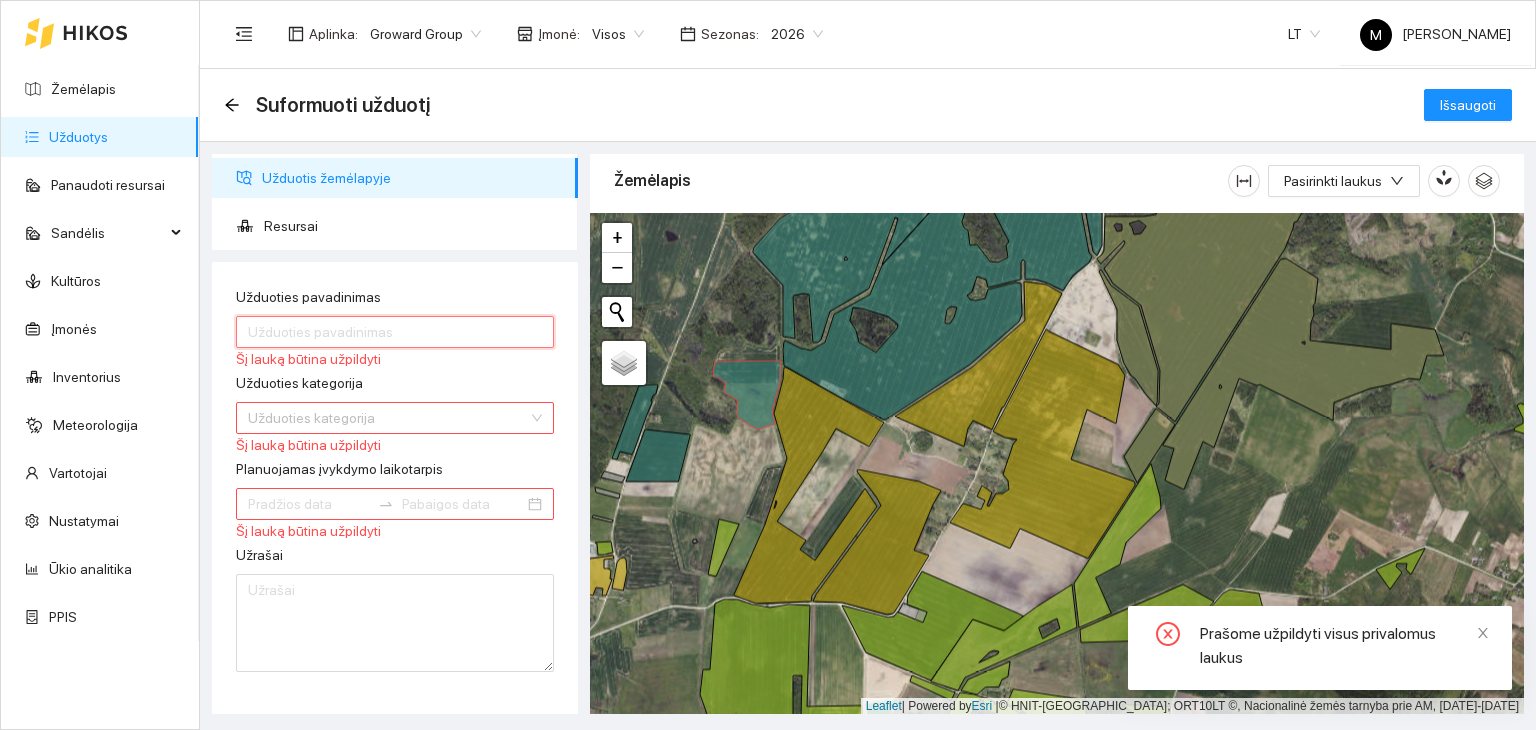 click on "Užduoties pavadinimas" at bounding box center (395, 332) 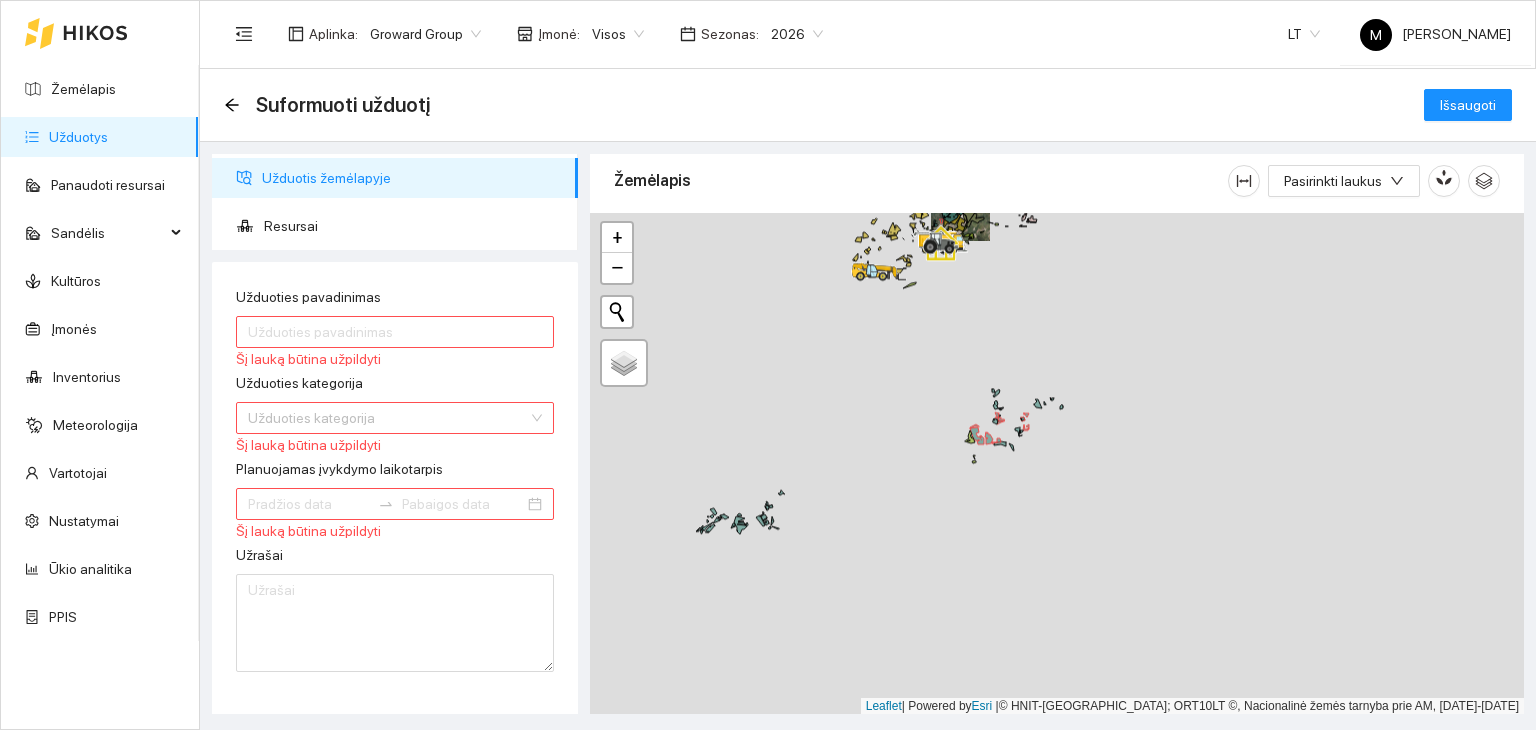 drag, startPoint x: 874, startPoint y: 565, endPoint x: 932, endPoint y: 316, distance: 255.6658 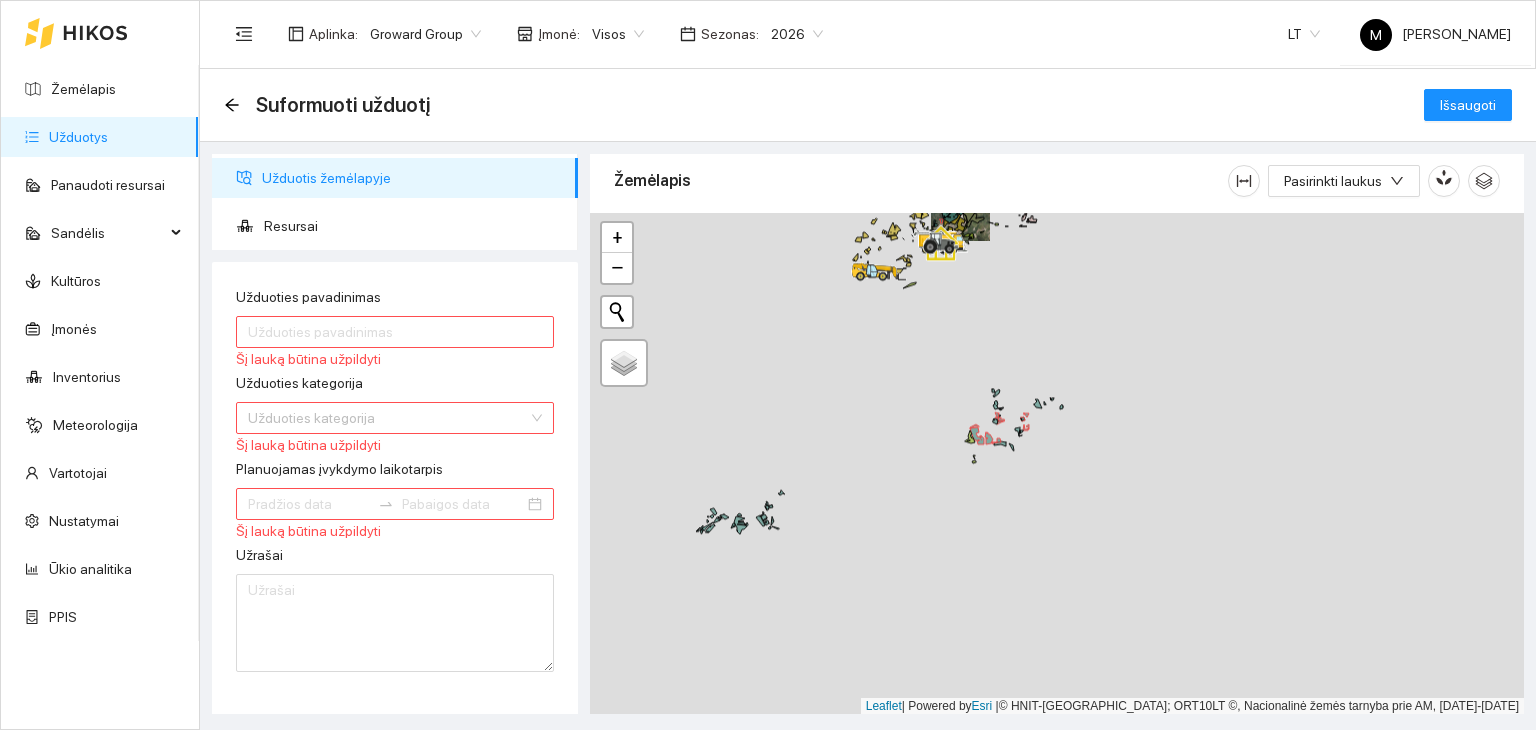 click at bounding box center [1057, 464] 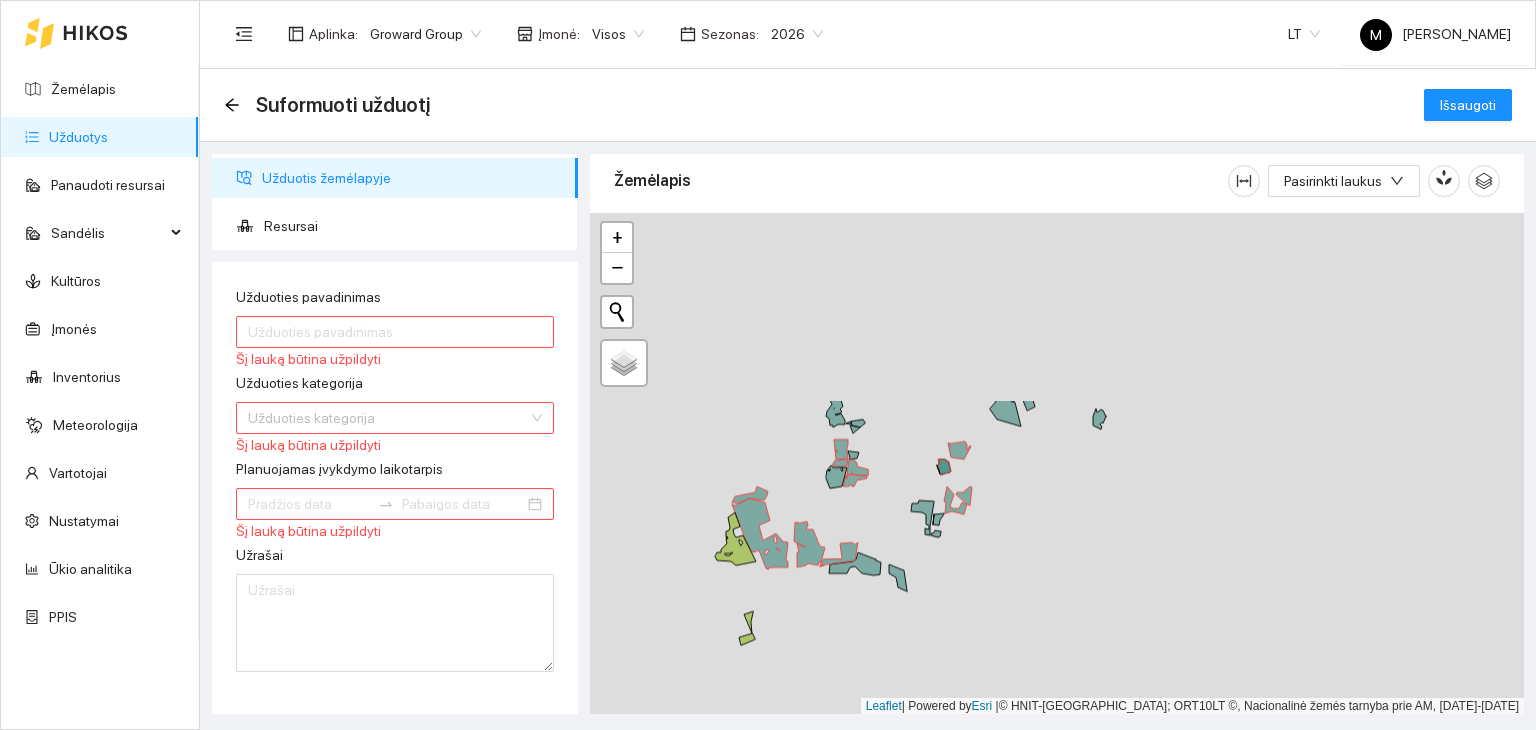 drag, startPoint x: 1134, startPoint y: 371, endPoint x: 951, endPoint y: 595, distance: 289.24902 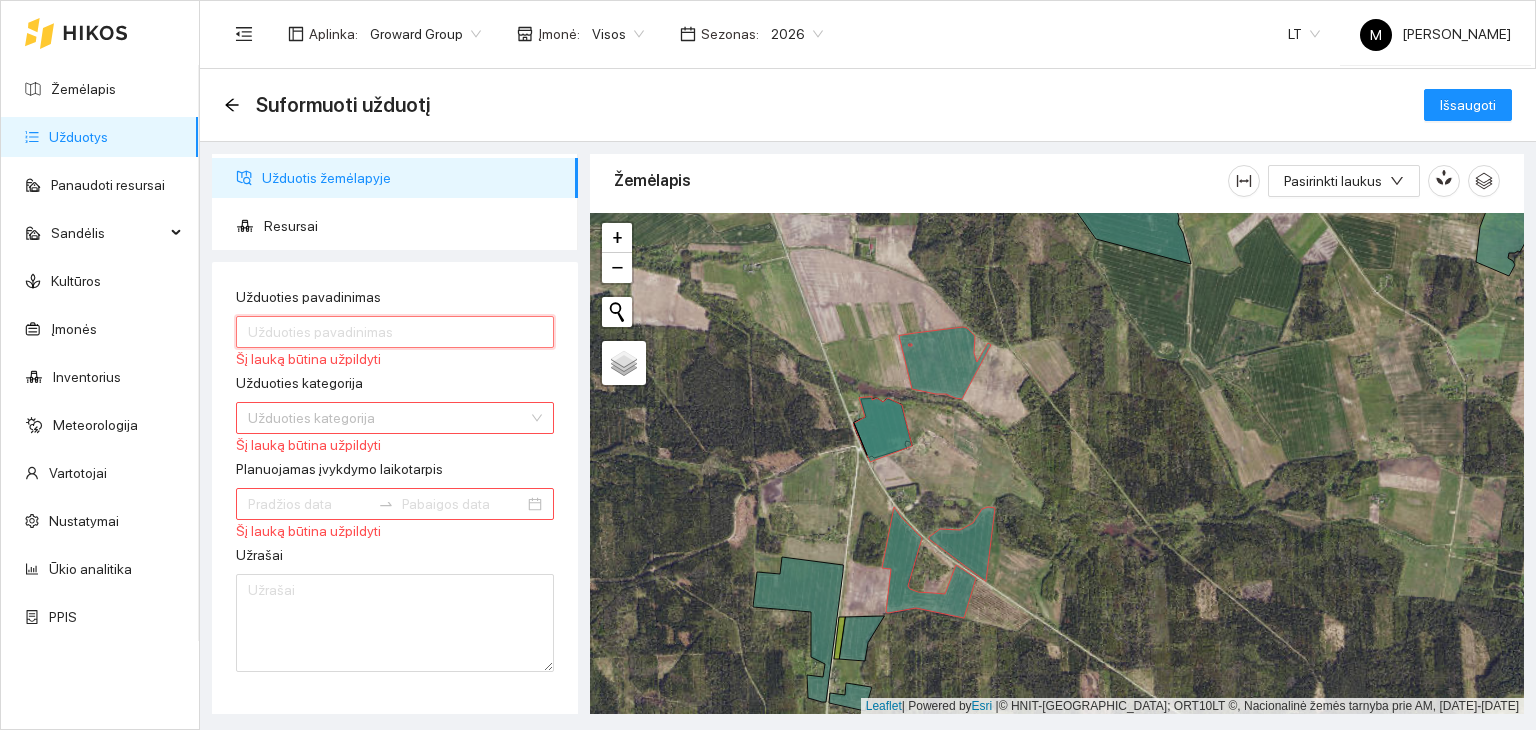 click on "Užduoties pavadinimas" at bounding box center [395, 332] 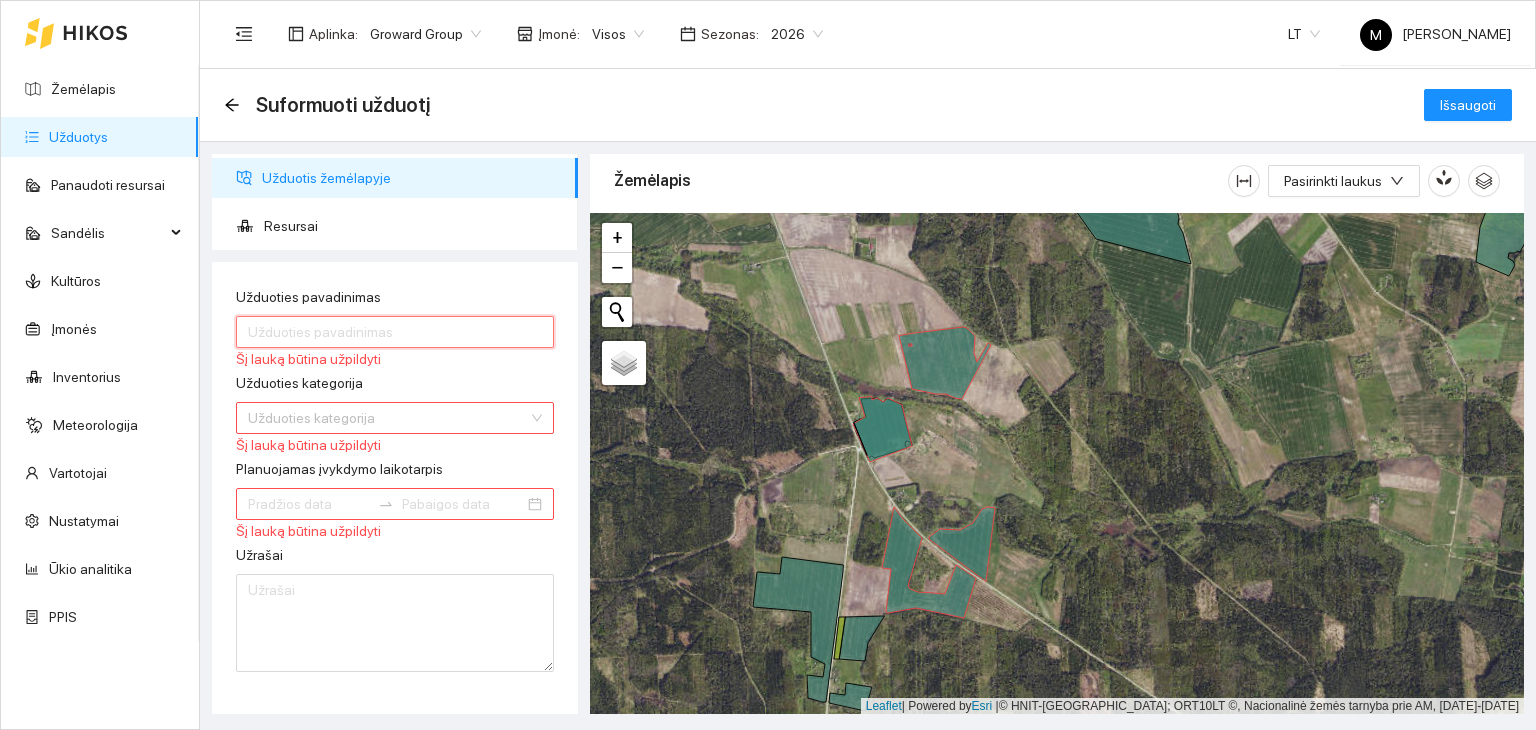 type on "Purškimas prikabinamu purkštuvu Žieminiai rapsai" 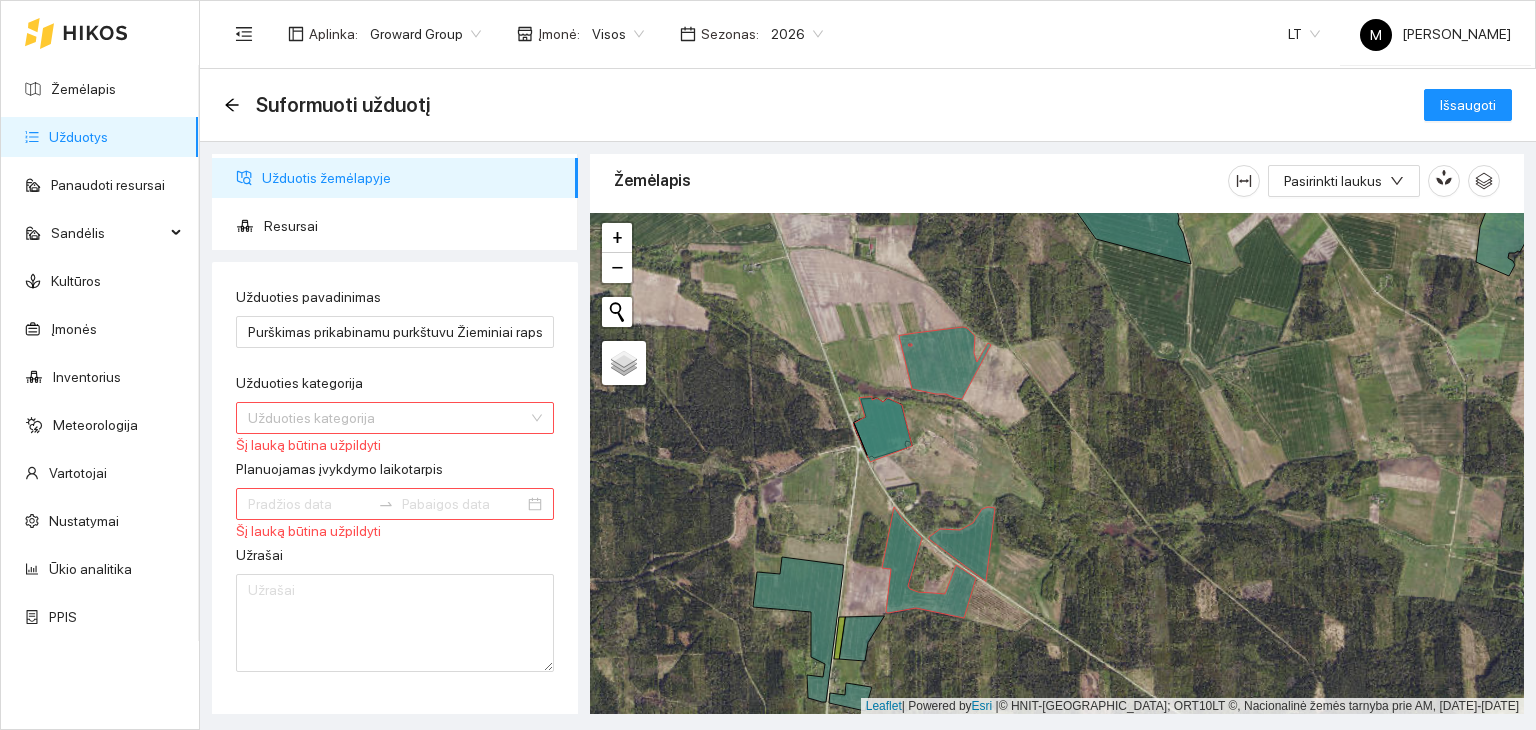 click on "Užduoties kategorija" at bounding box center [388, 418] 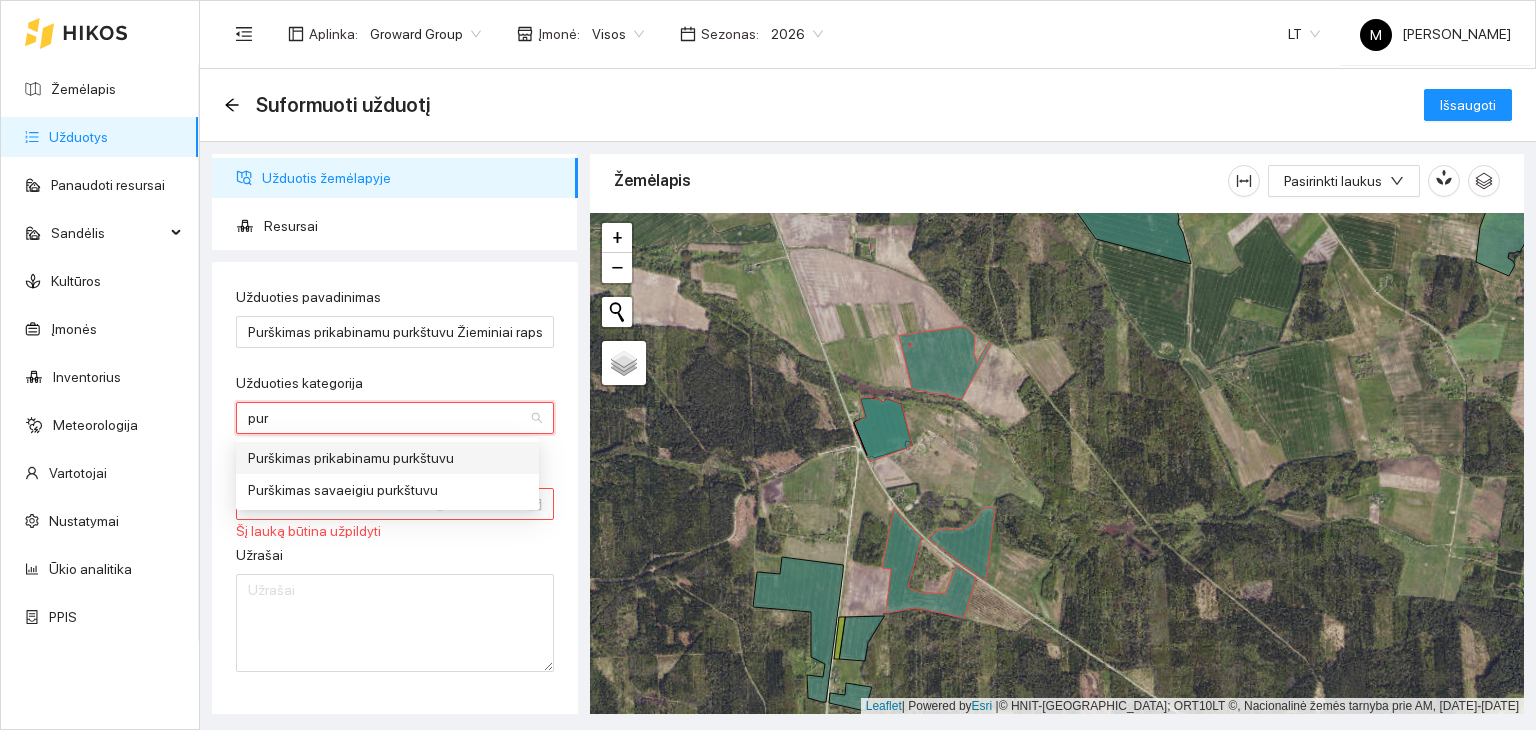 type on "purk" 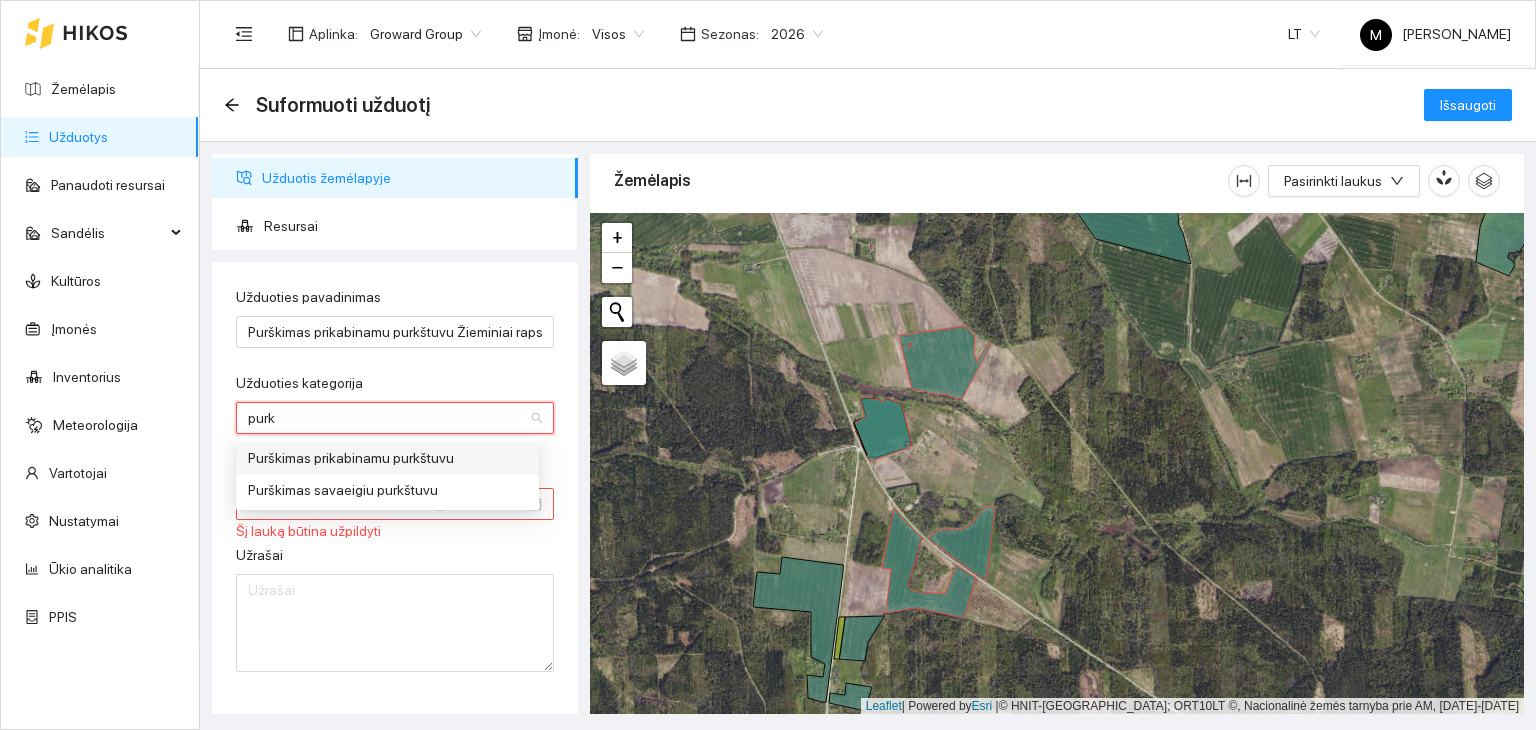 click on "Purškimas prikabinamu purkštuvu" at bounding box center [387, 458] 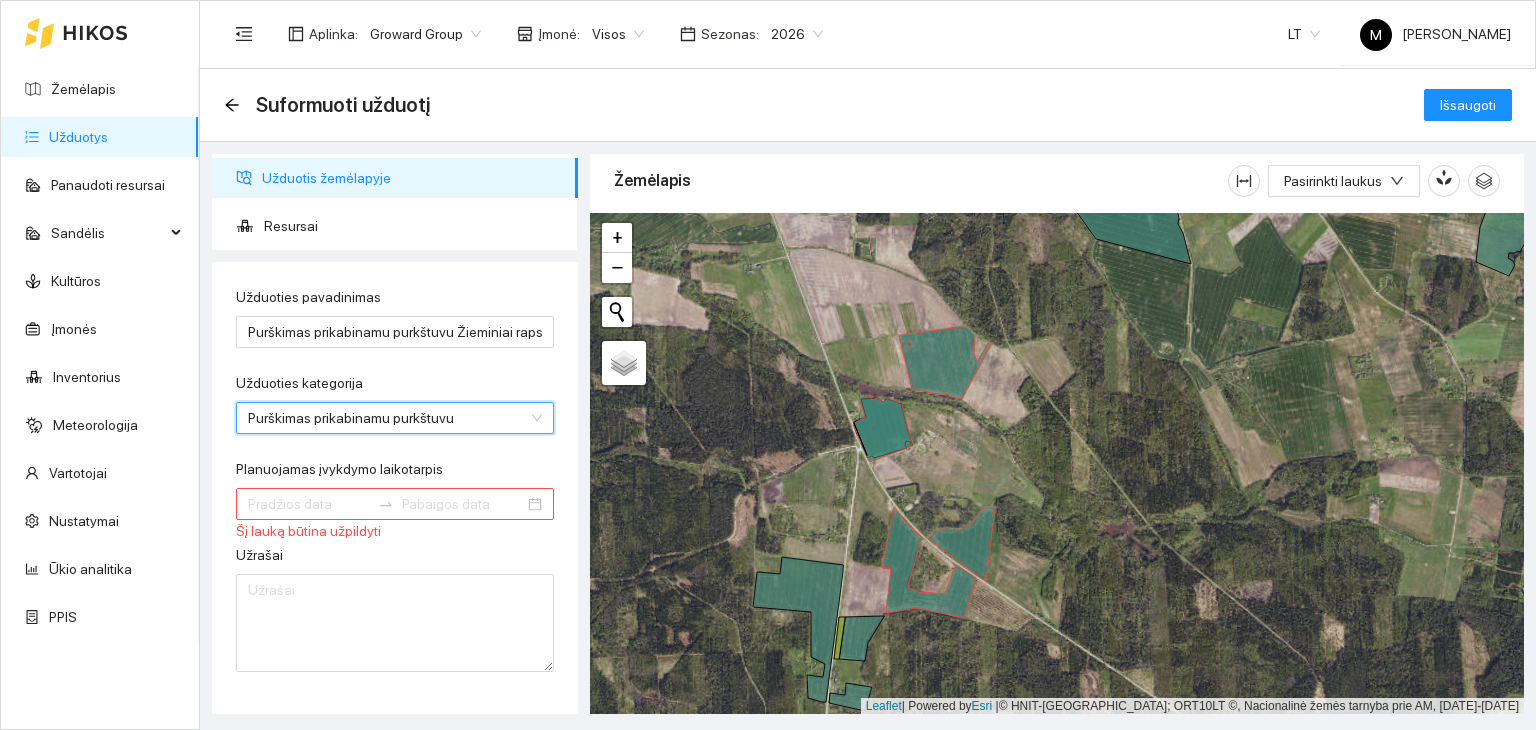 click at bounding box center [395, 504] 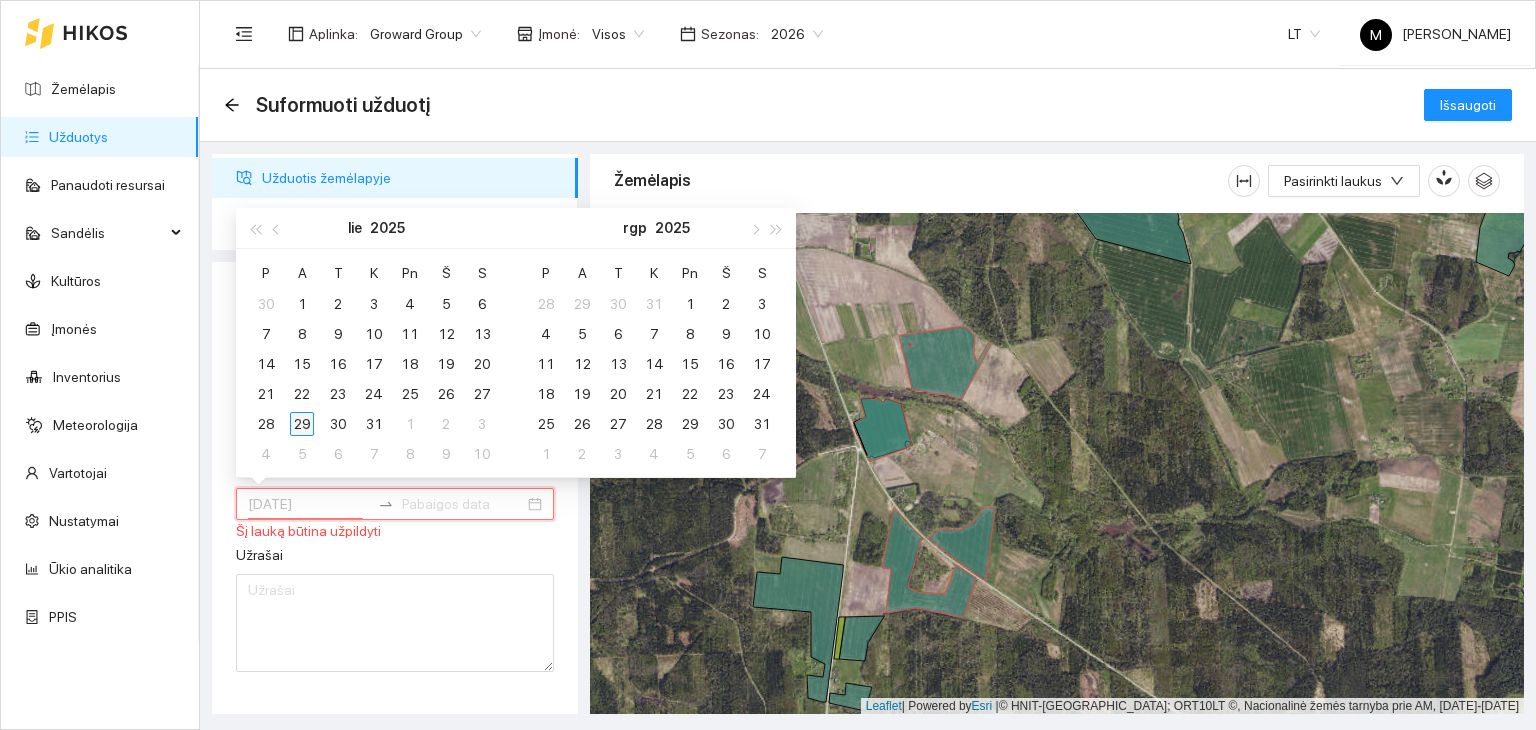 type on "[DATE]" 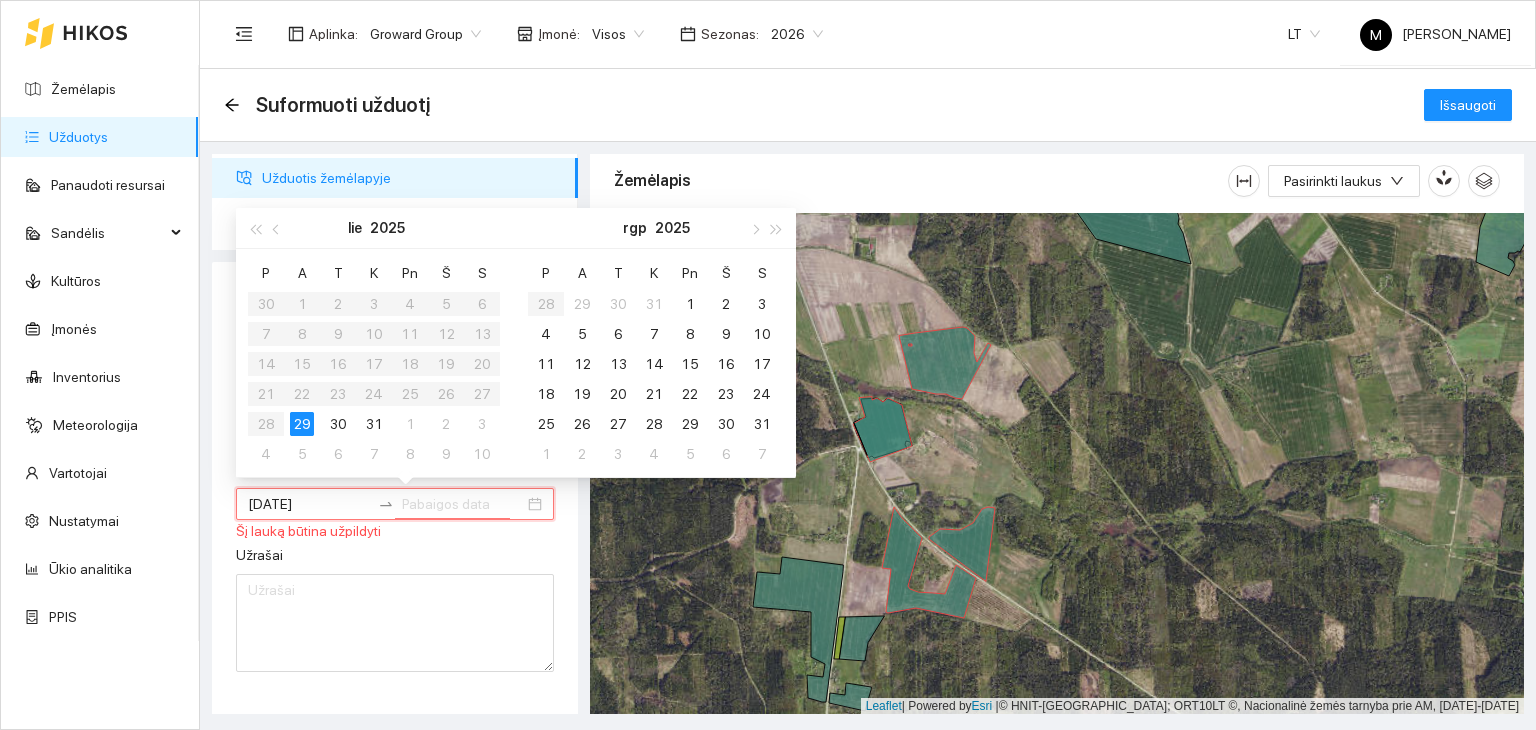 click on "29" at bounding box center [302, 424] 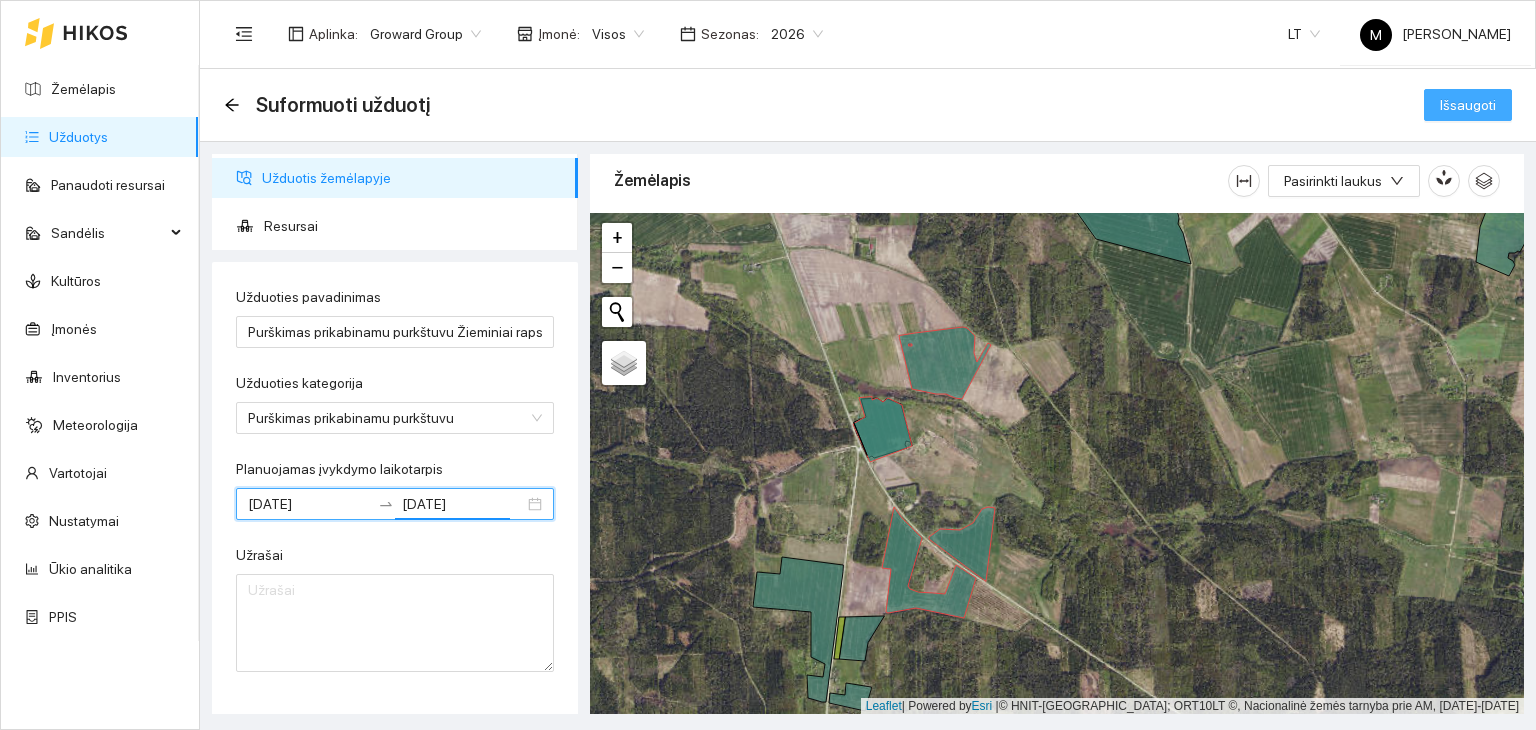 click on "Išsaugoti" at bounding box center [1468, 105] 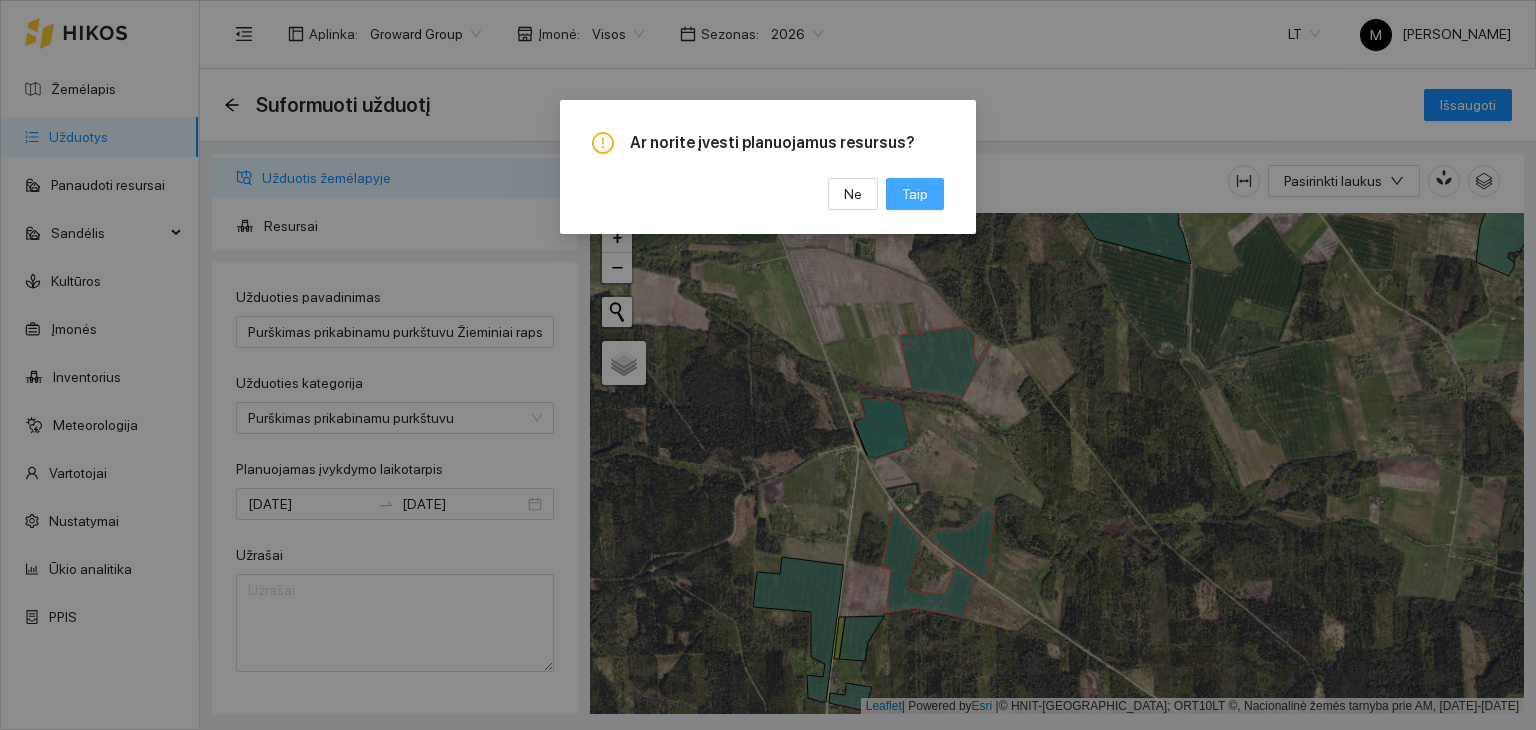 click on "Taip" at bounding box center [915, 194] 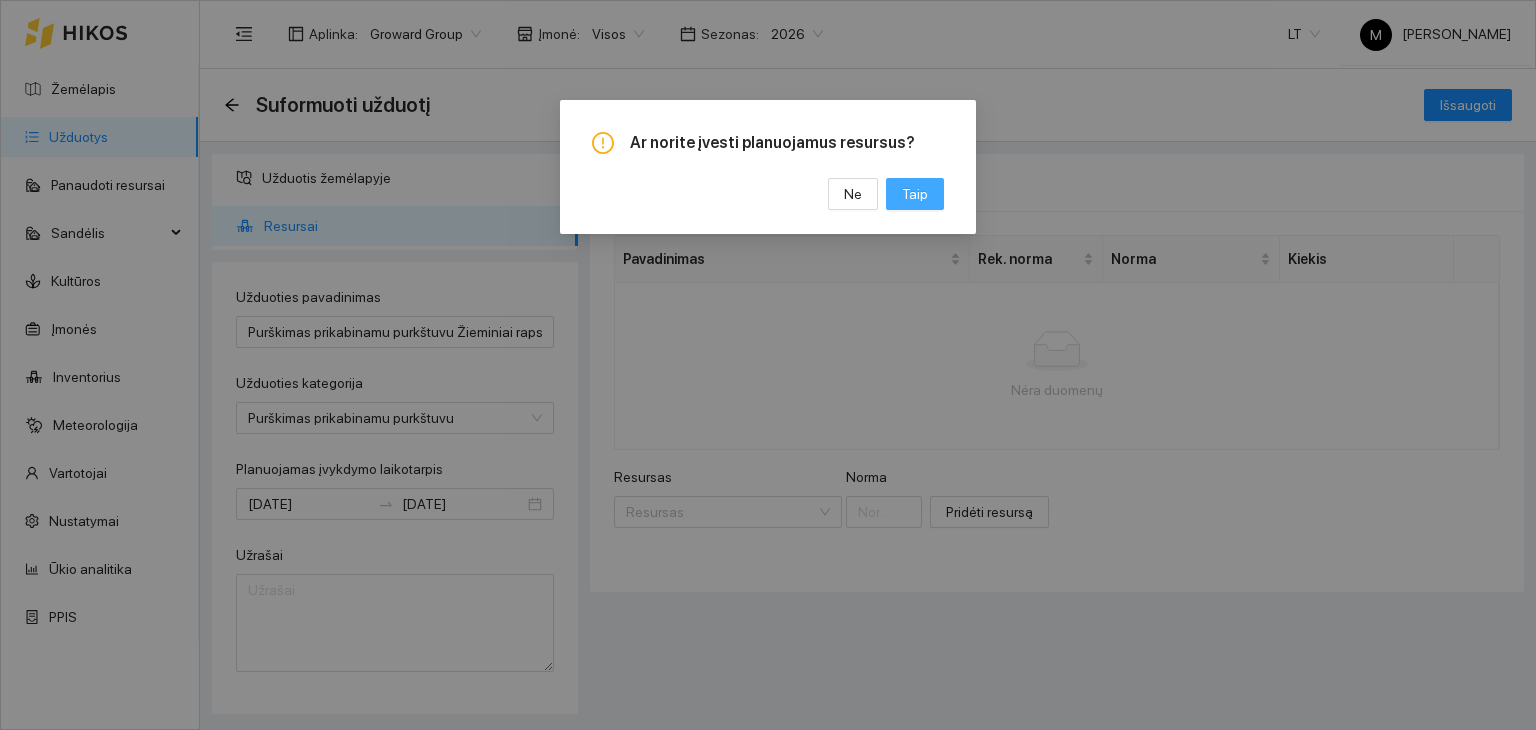 scroll, scrollTop: 0, scrollLeft: 0, axis: both 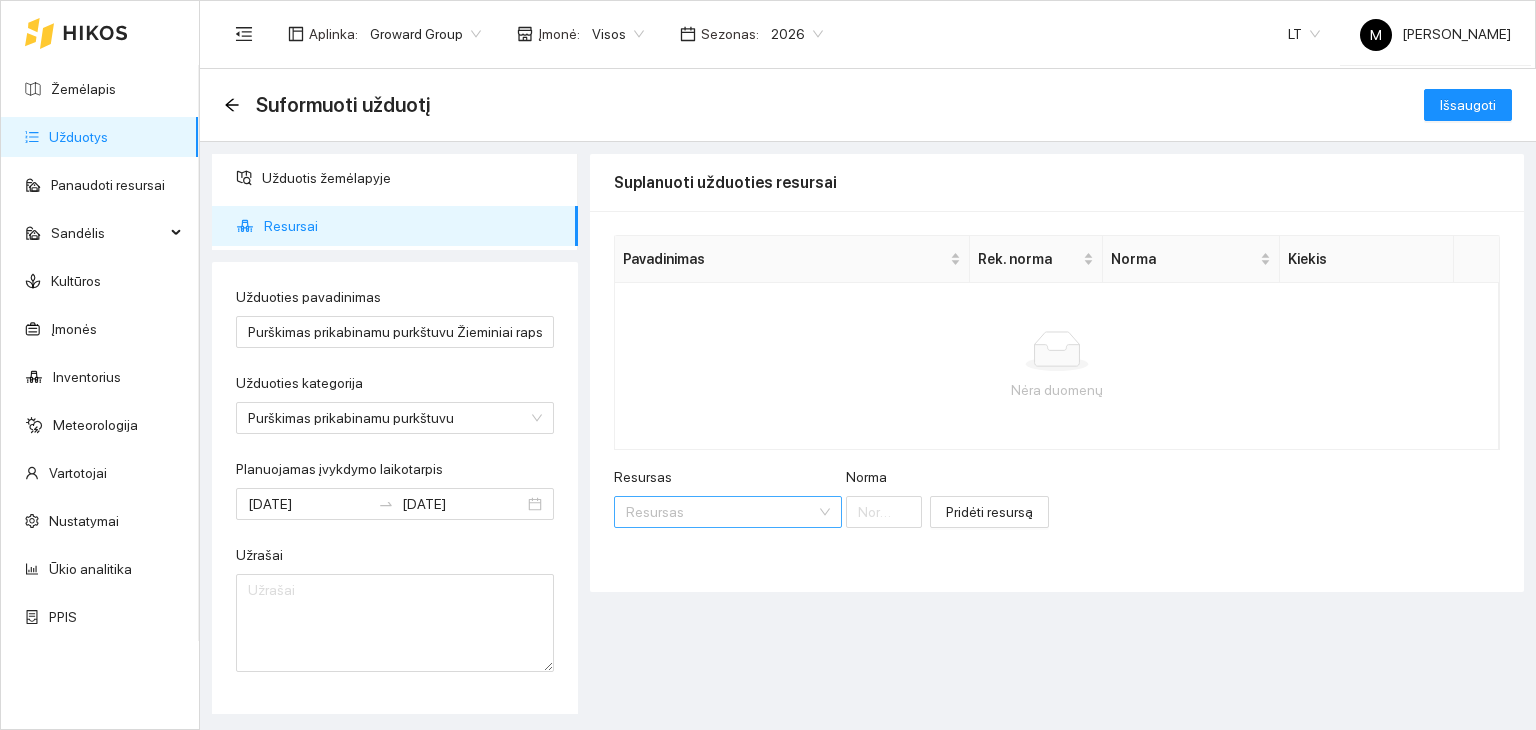 click on "Resursas" at bounding box center [721, 512] 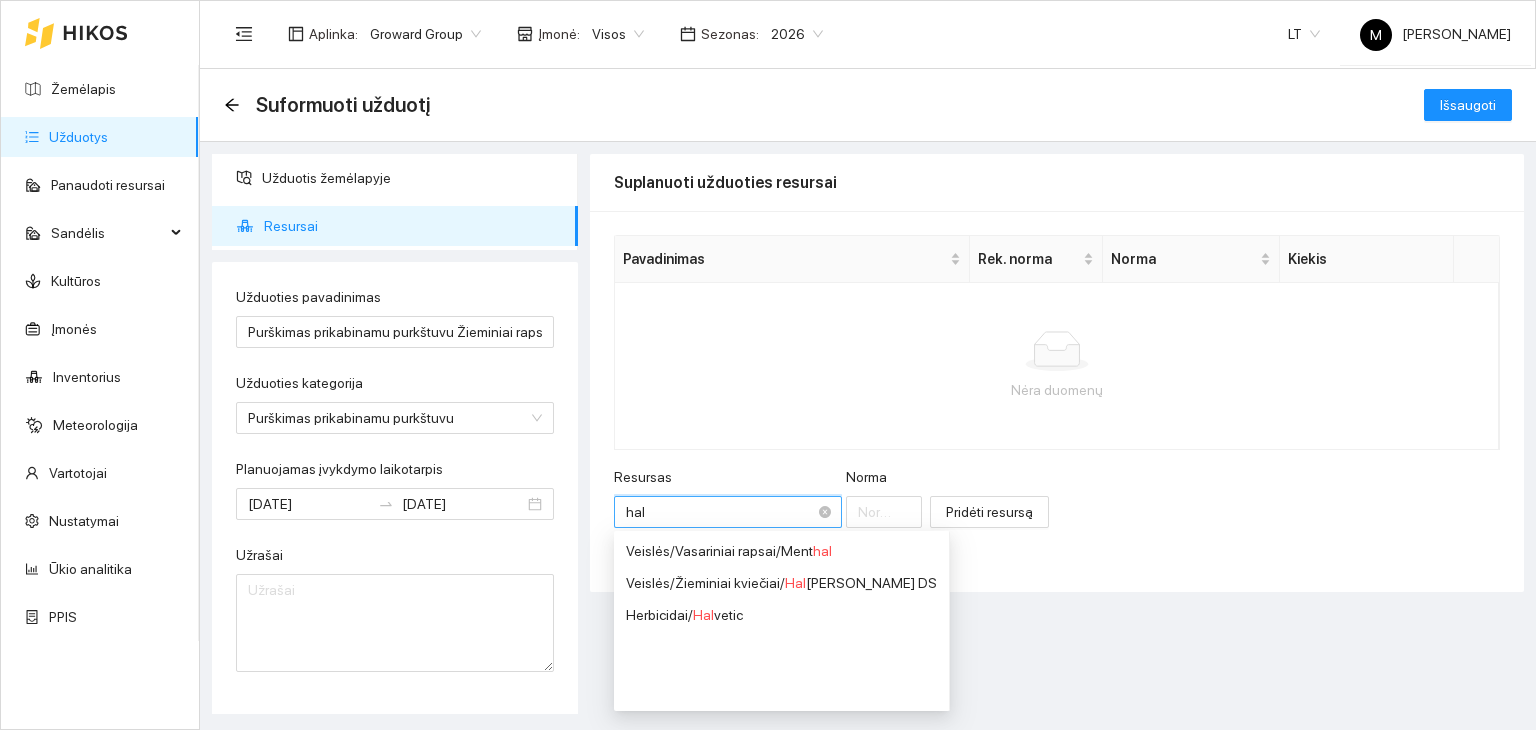 type on "halv" 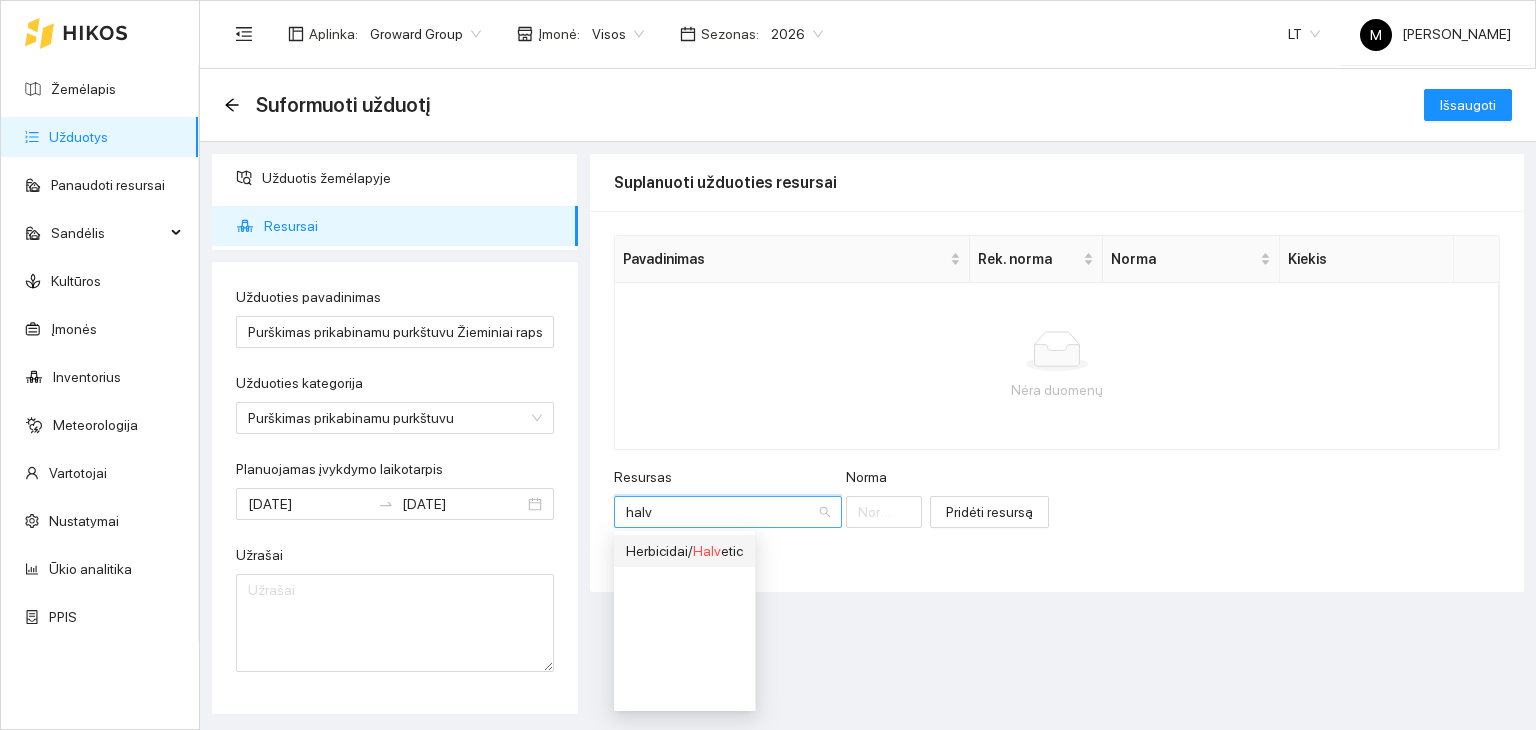 click on "Herbicidai  /  Halv etic" at bounding box center (684, 551) 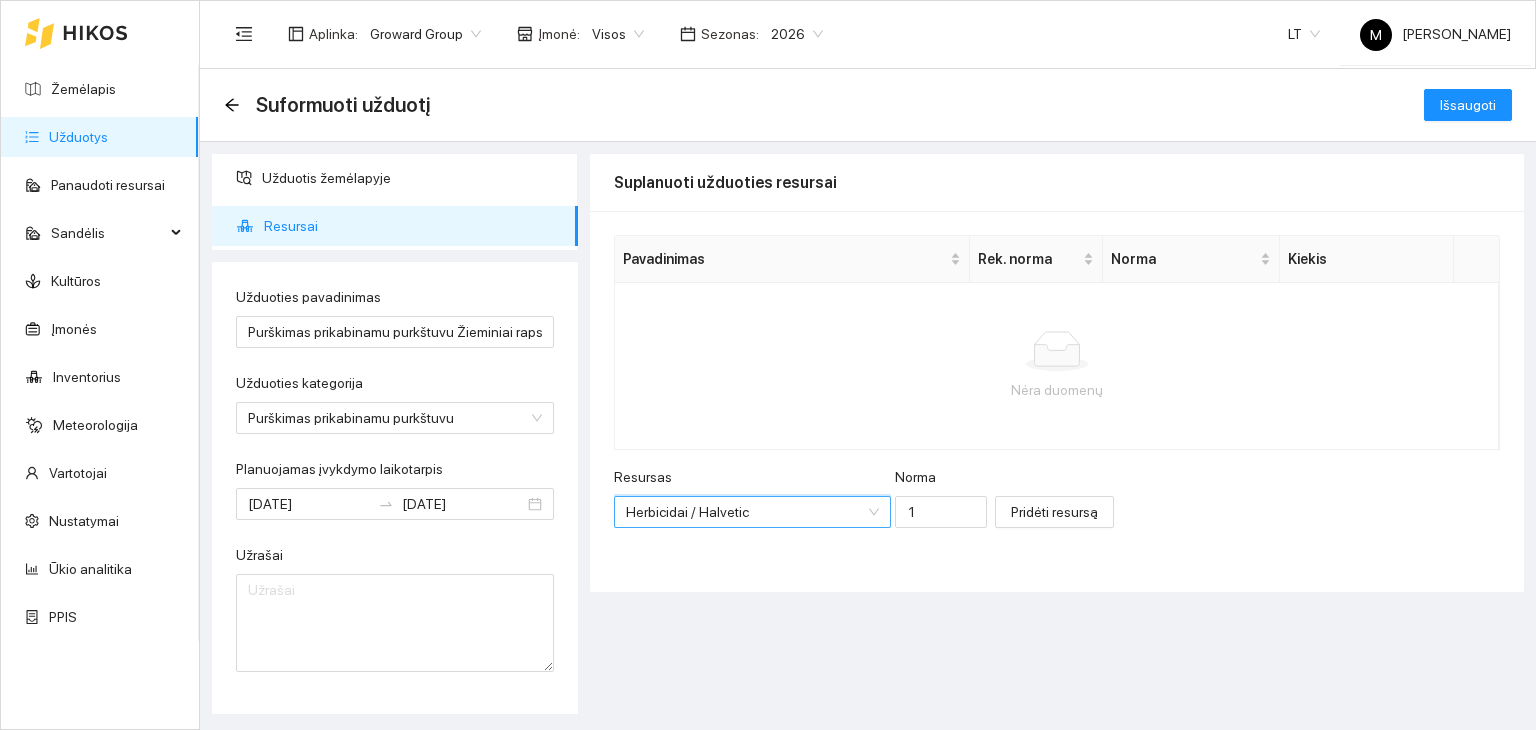 scroll, scrollTop: 0, scrollLeft: 0, axis: both 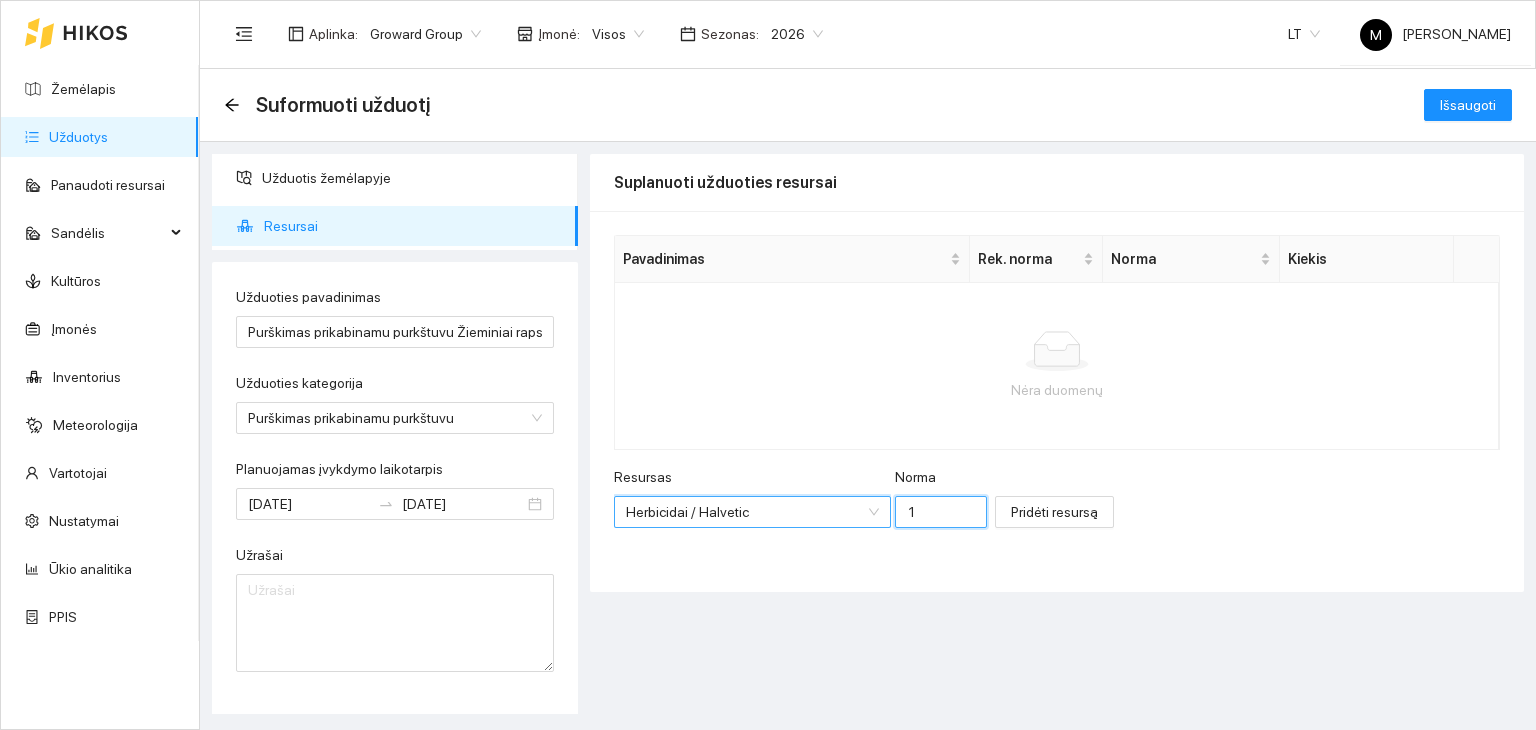 click on "1" at bounding box center (941, 512) 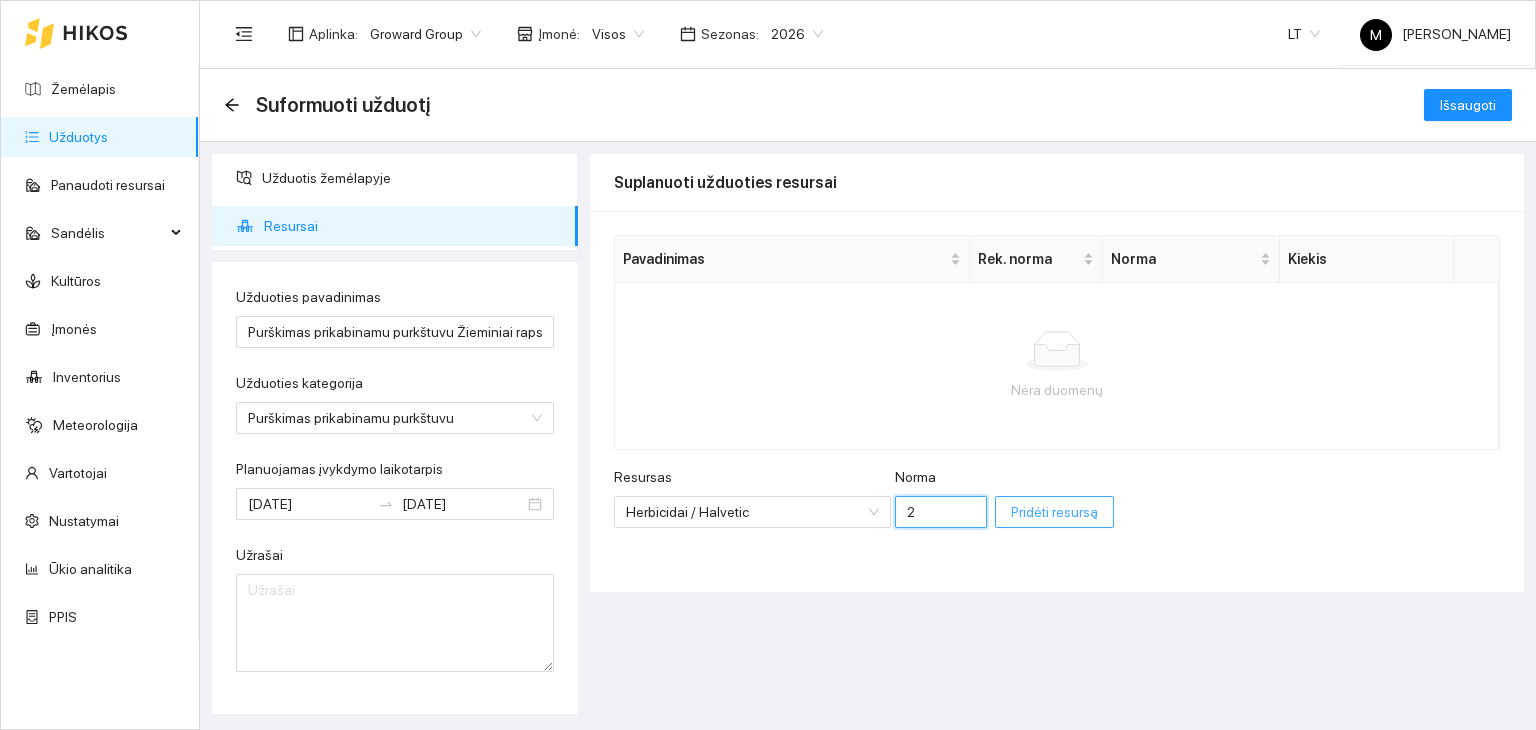 type on "2" 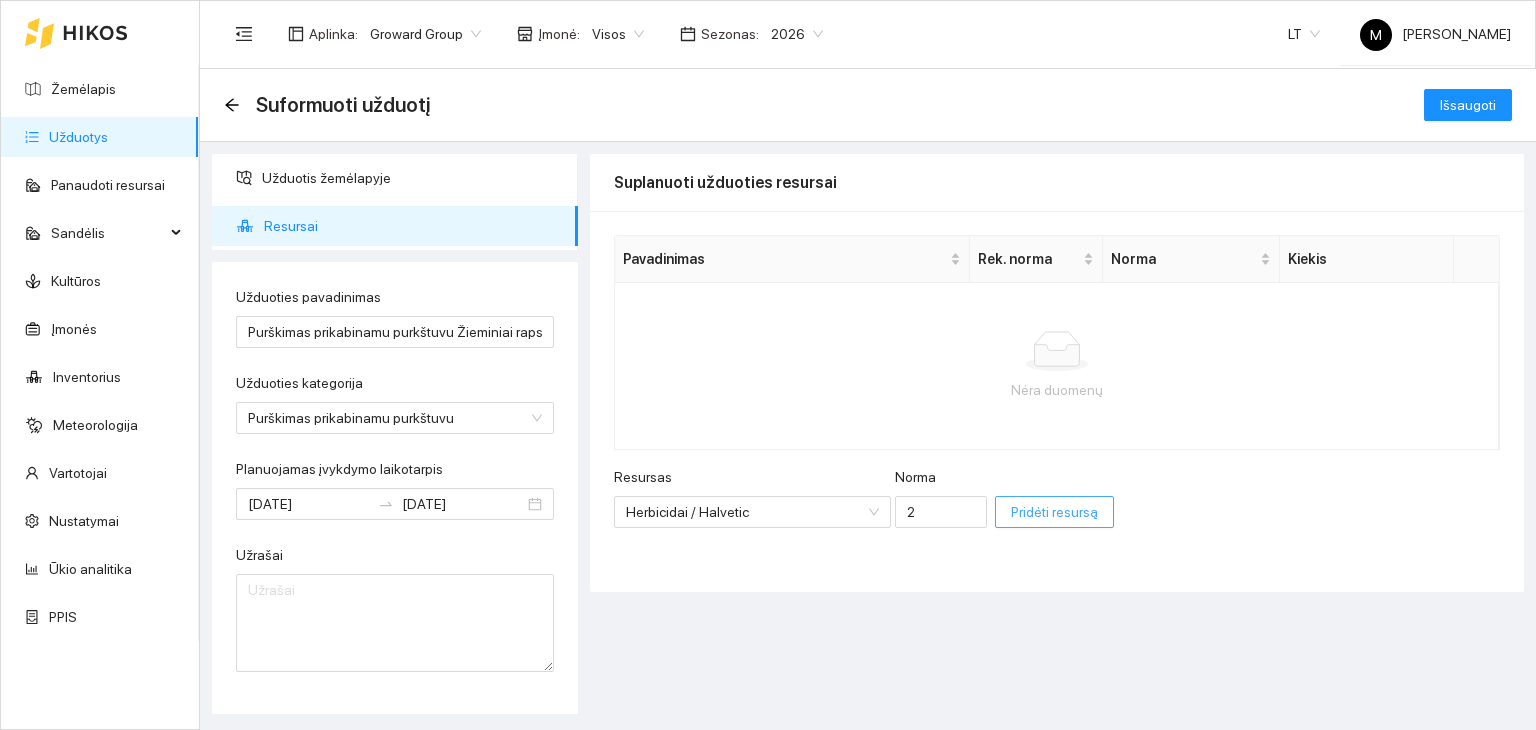 click on "Pridėti resursą" at bounding box center (1054, 512) 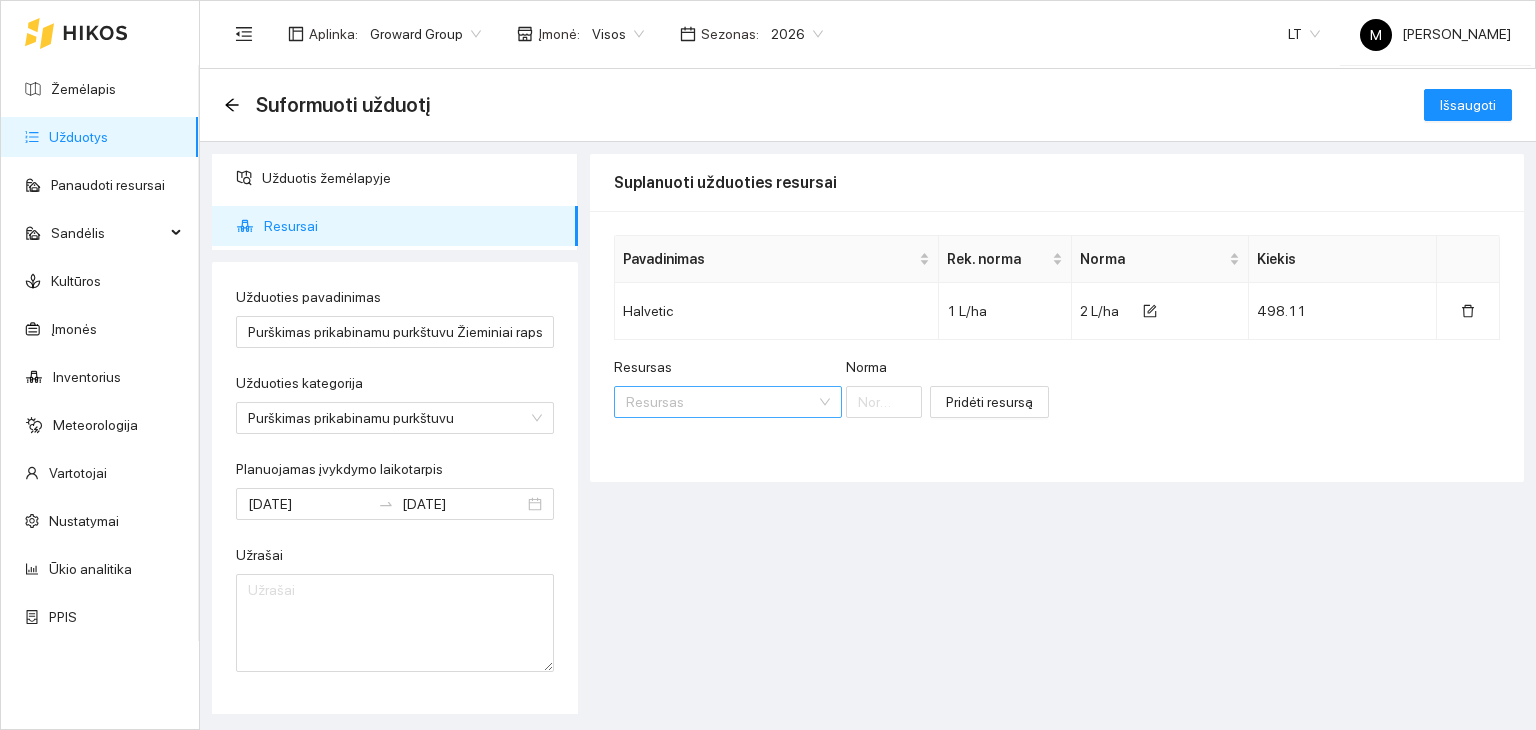 click on "Resursas" at bounding box center (721, 402) 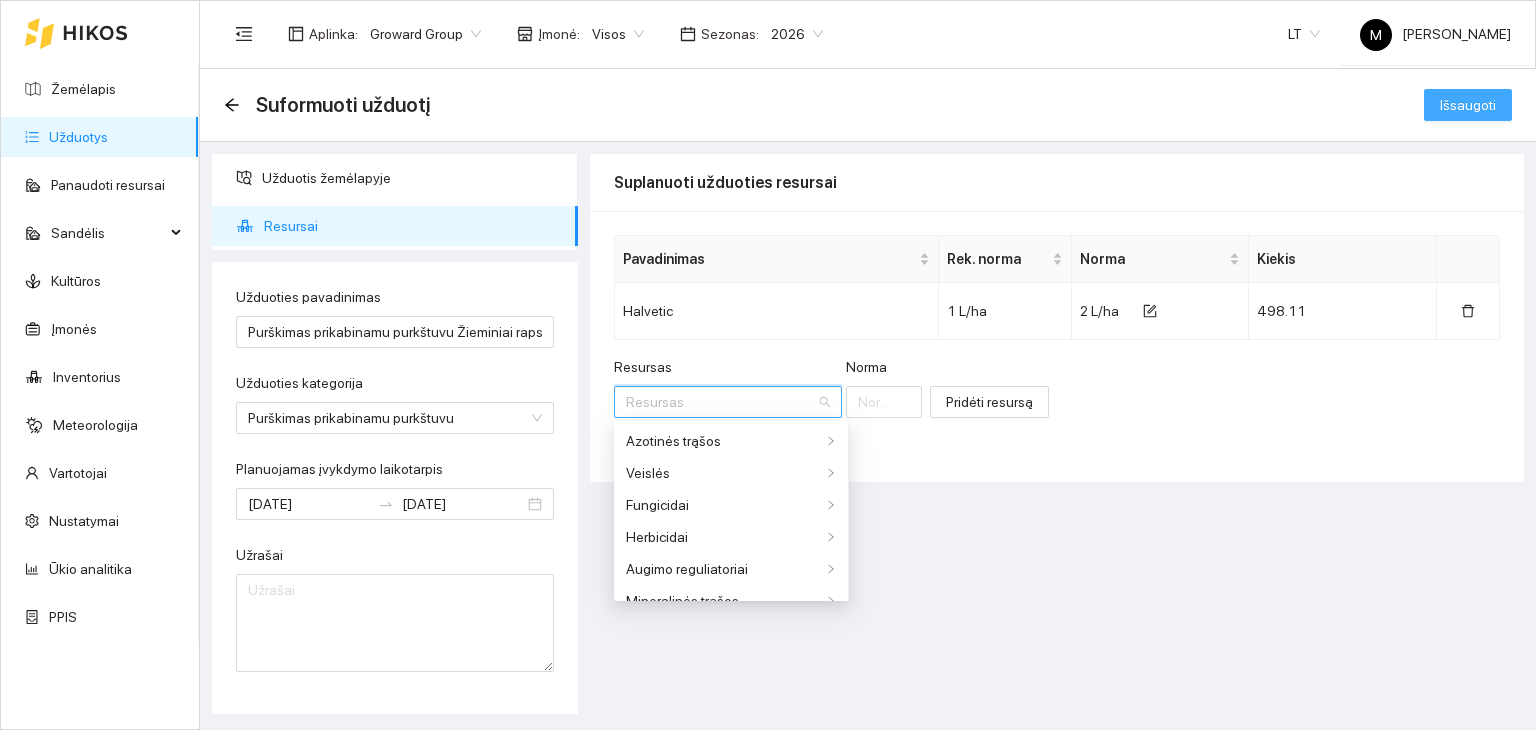 click on "Išsaugoti" at bounding box center [1468, 105] 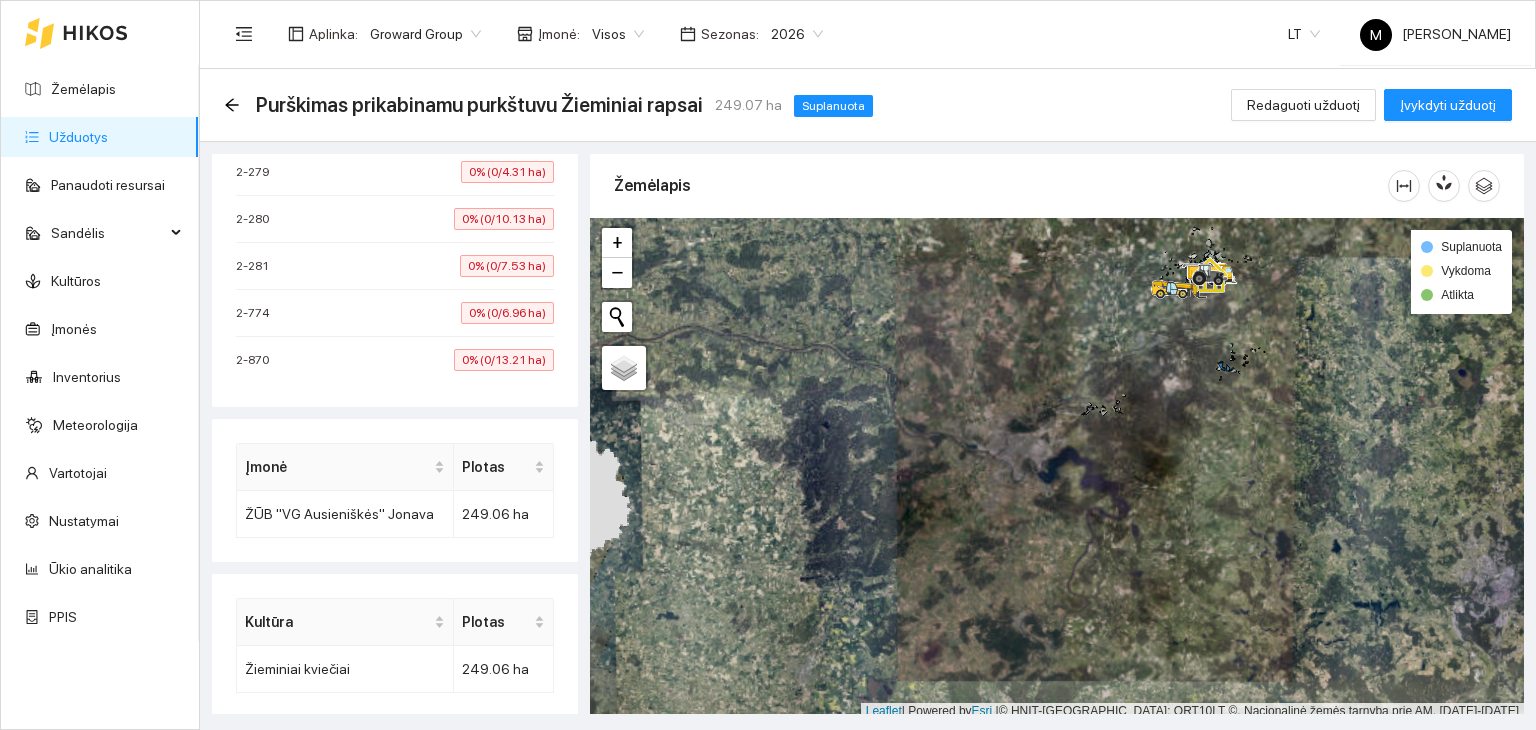 scroll, scrollTop: 493, scrollLeft: 0, axis: vertical 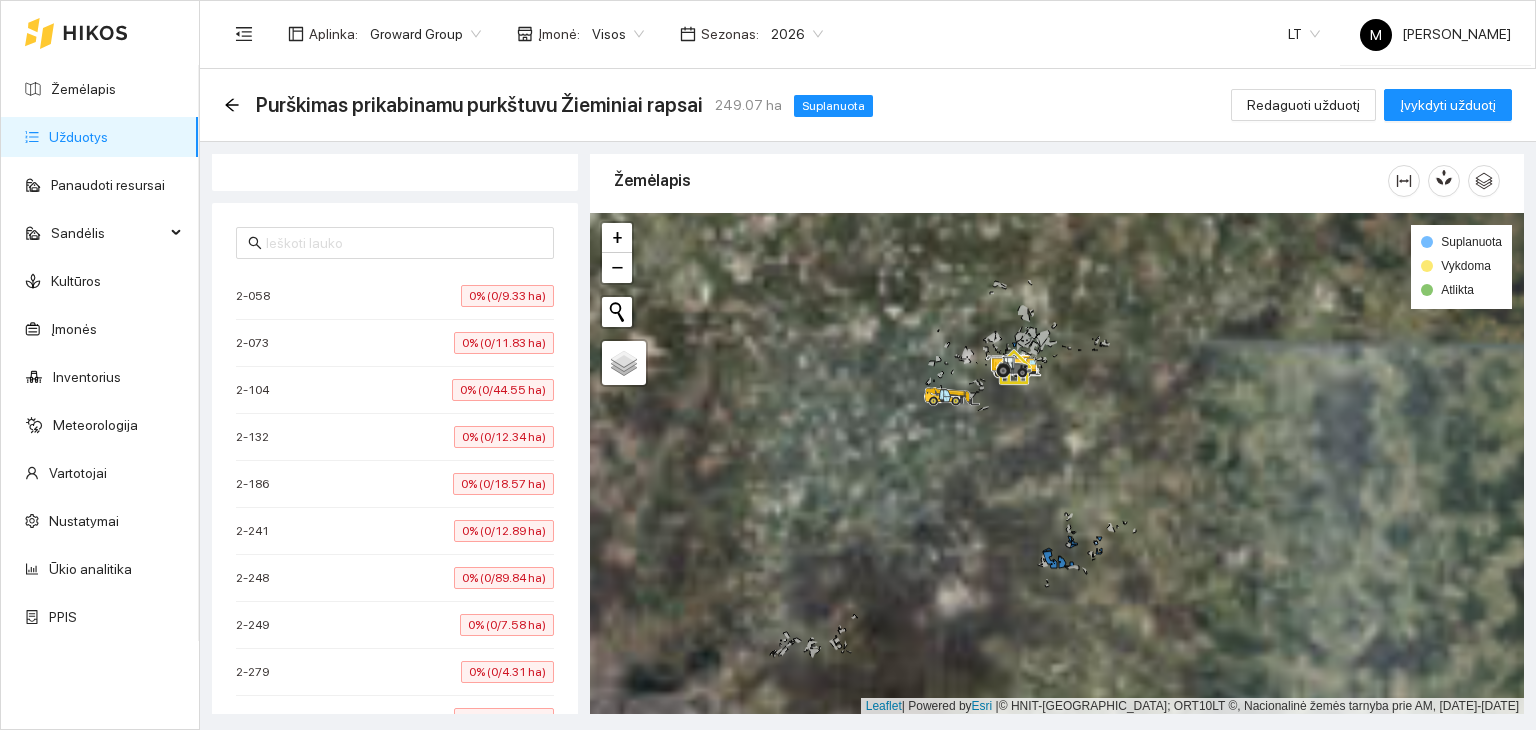 drag, startPoint x: 1015, startPoint y: 345, endPoint x: 1029, endPoint y: 515, distance: 170.5755 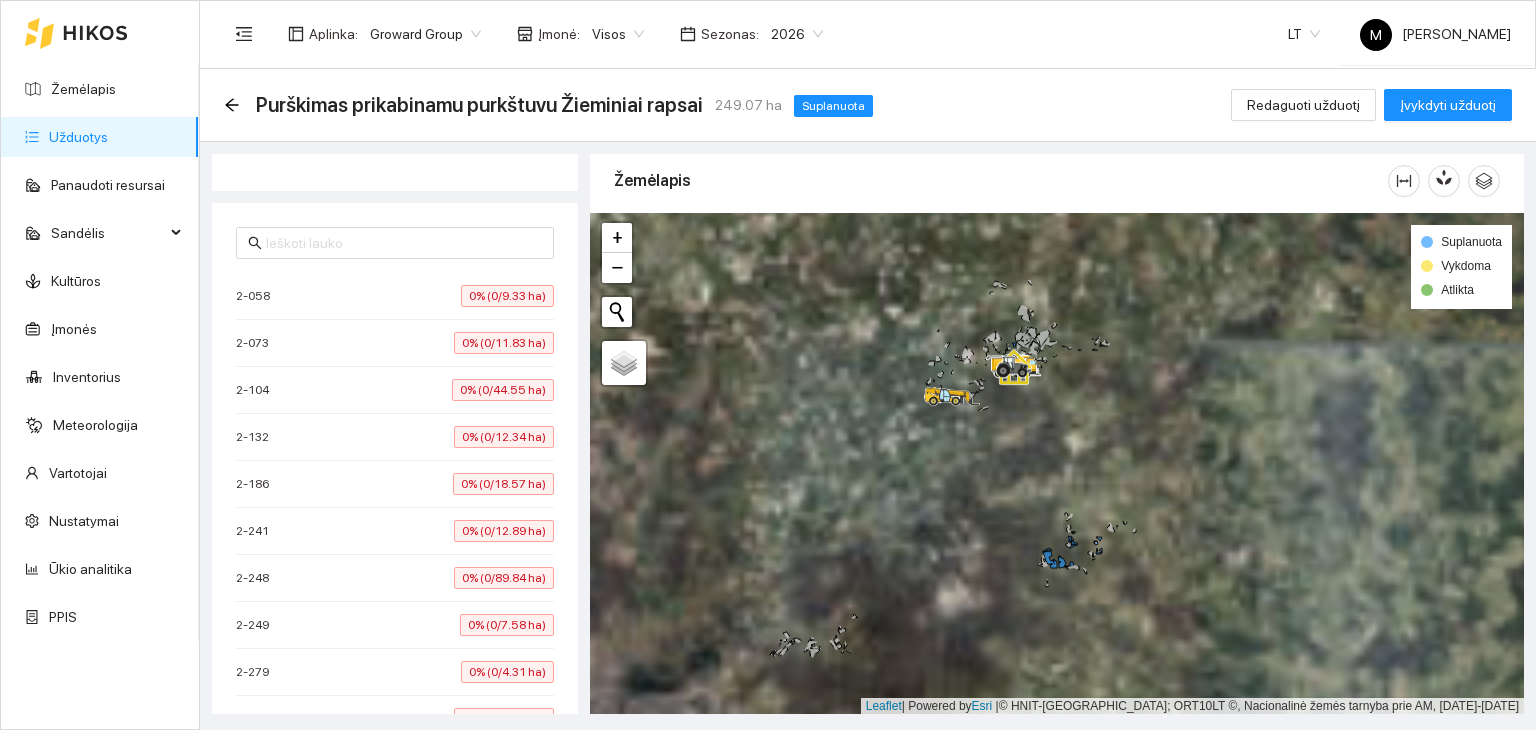 click at bounding box center (1057, 464) 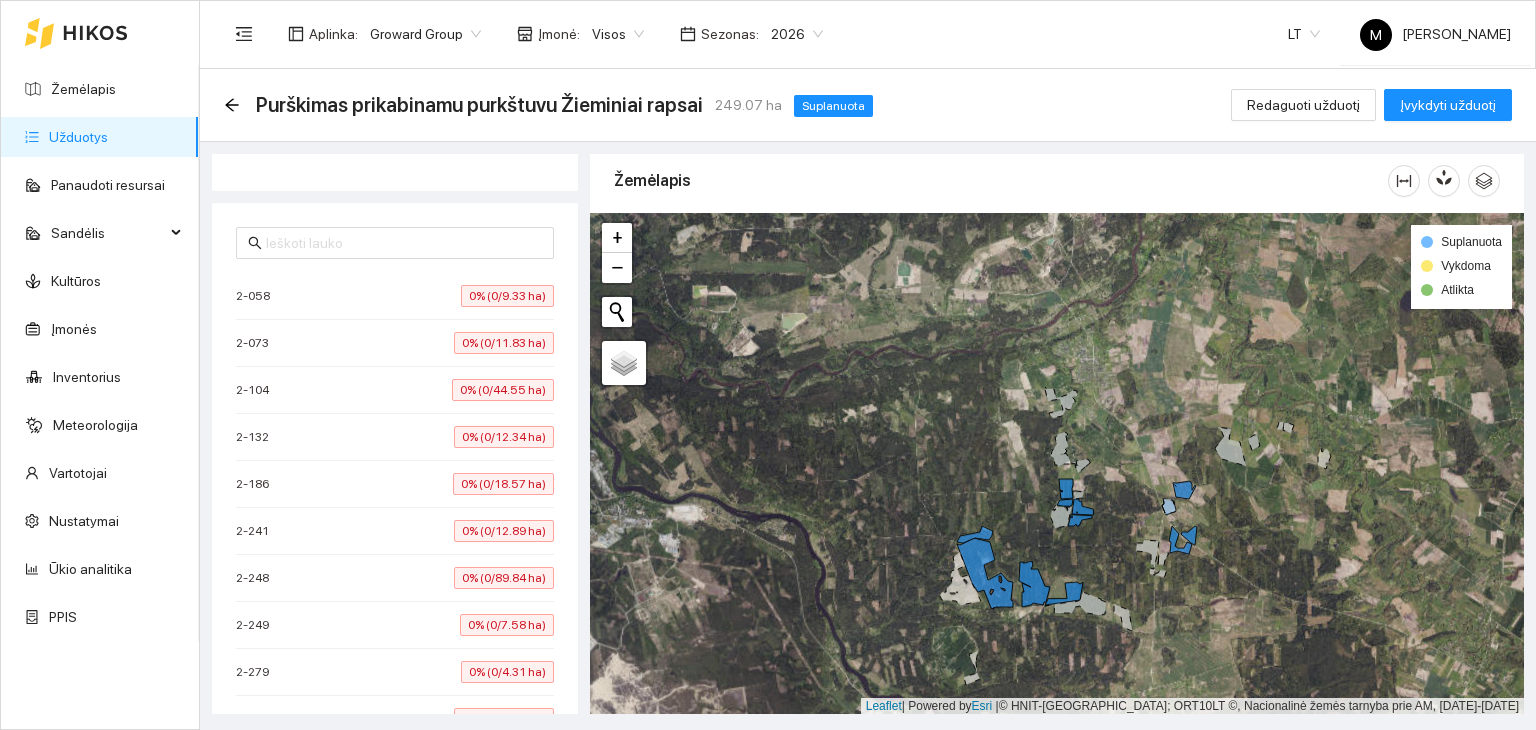 click on "Užduotys" at bounding box center [78, 137] 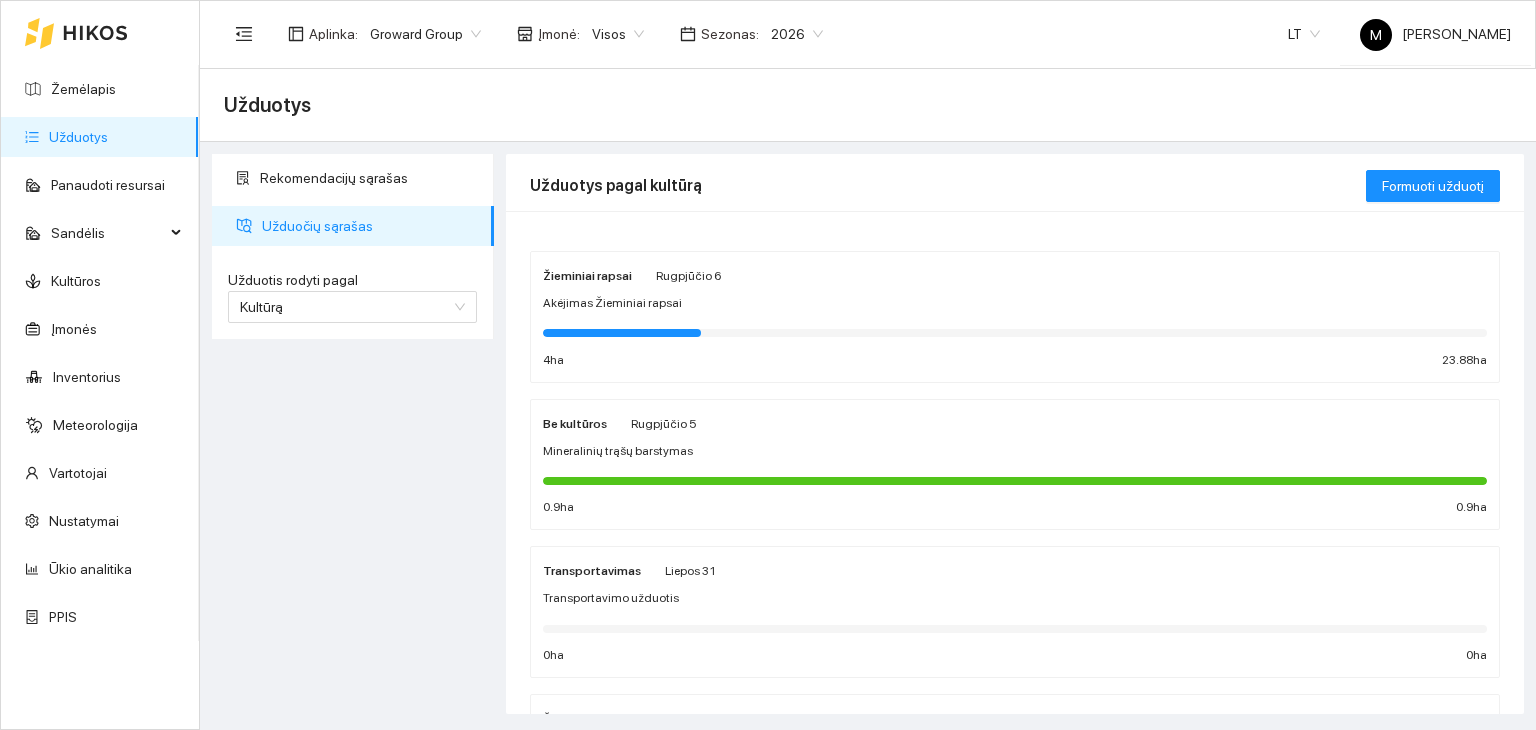 click on "Žieminiai rapsai Rugpjūčio 6 Akėjimas Žieminiai rapsai 4  ha 23.88  ha" at bounding box center [1015, 317] 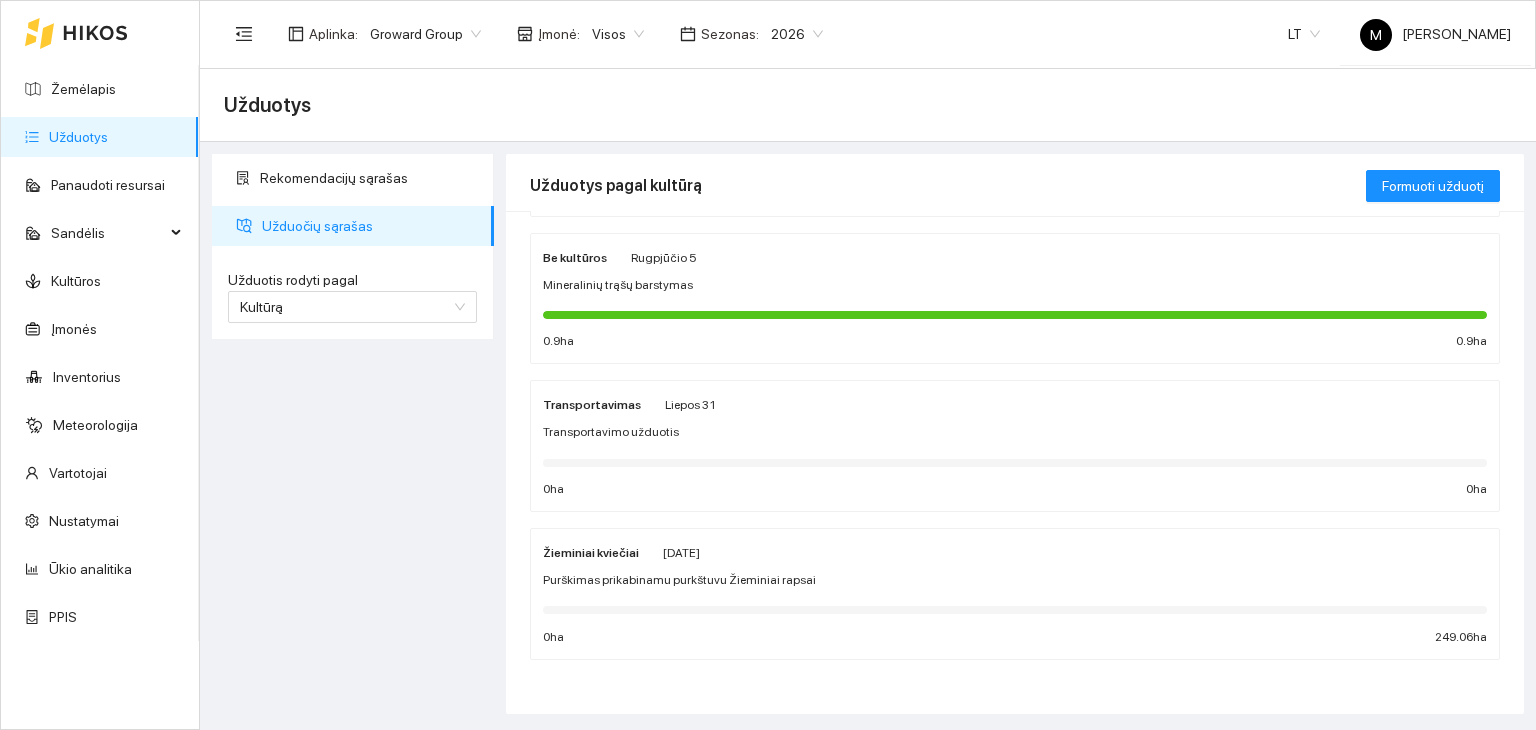 click on "Purškimas prikabinamu purkštuvu Žieminiai rapsai" at bounding box center (679, 580) 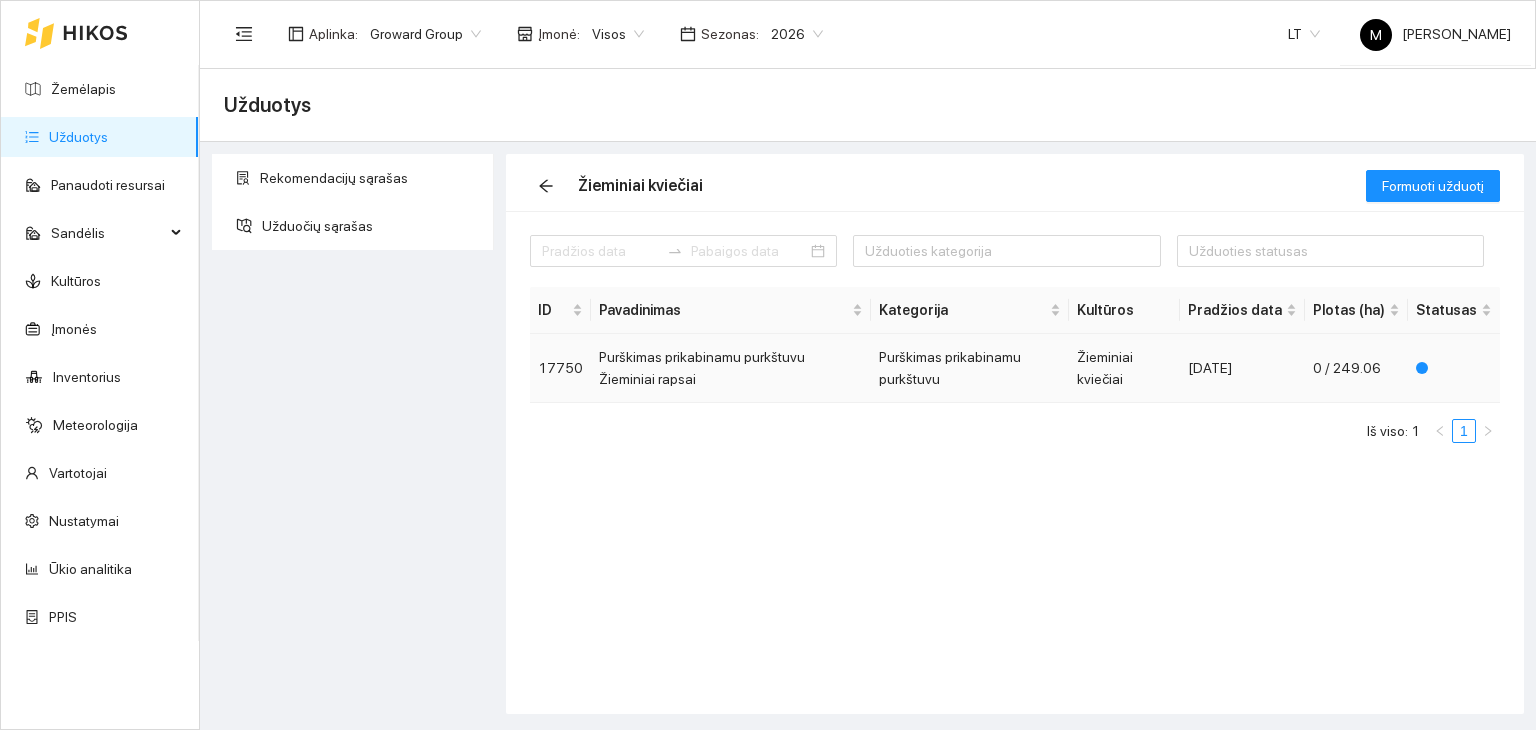 click on "Purškimas prikabinamu purkštuvu Žieminiai rapsai" at bounding box center [731, 368] 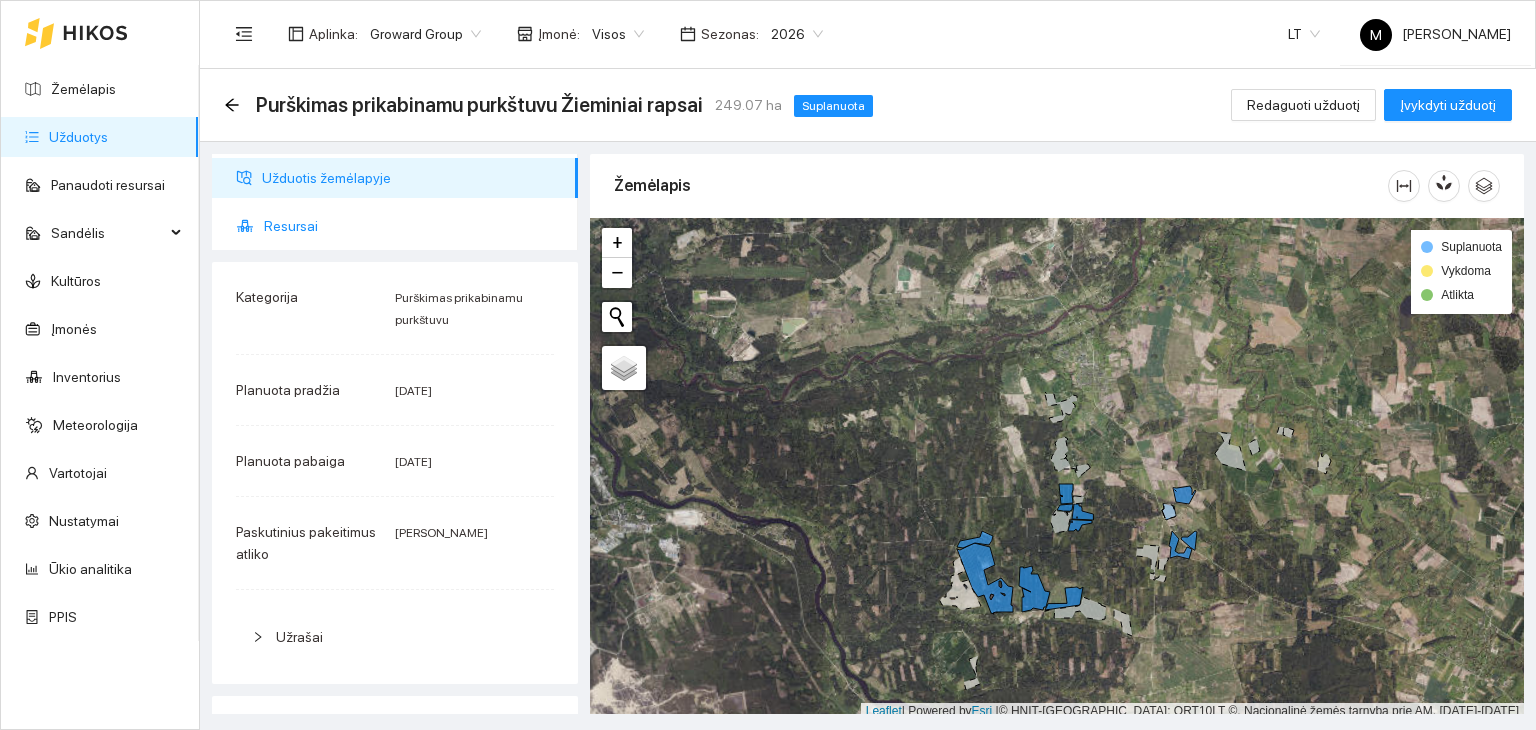 click on "Resursai" at bounding box center [413, 226] 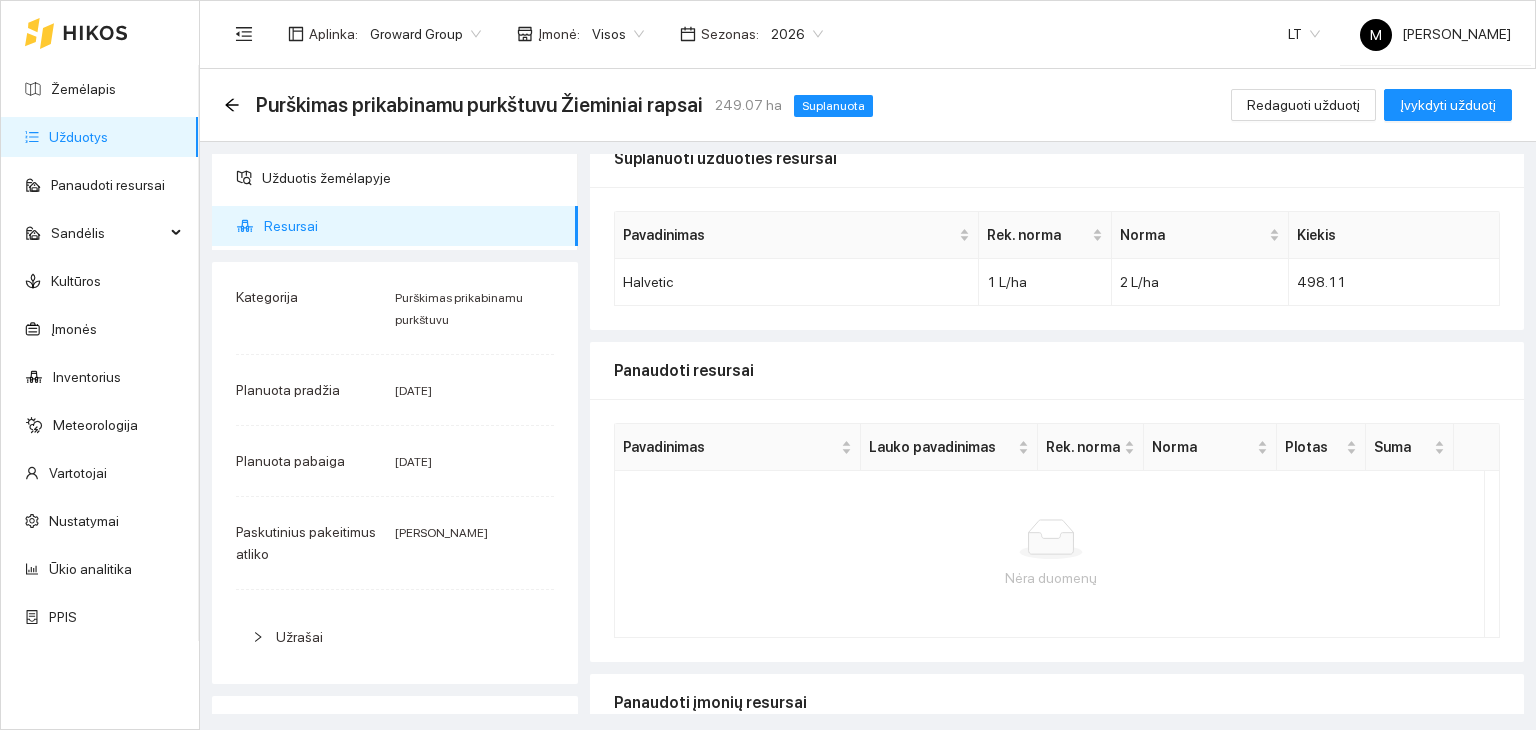 scroll, scrollTop: 2, scrollLeft: 0, axis: vertical 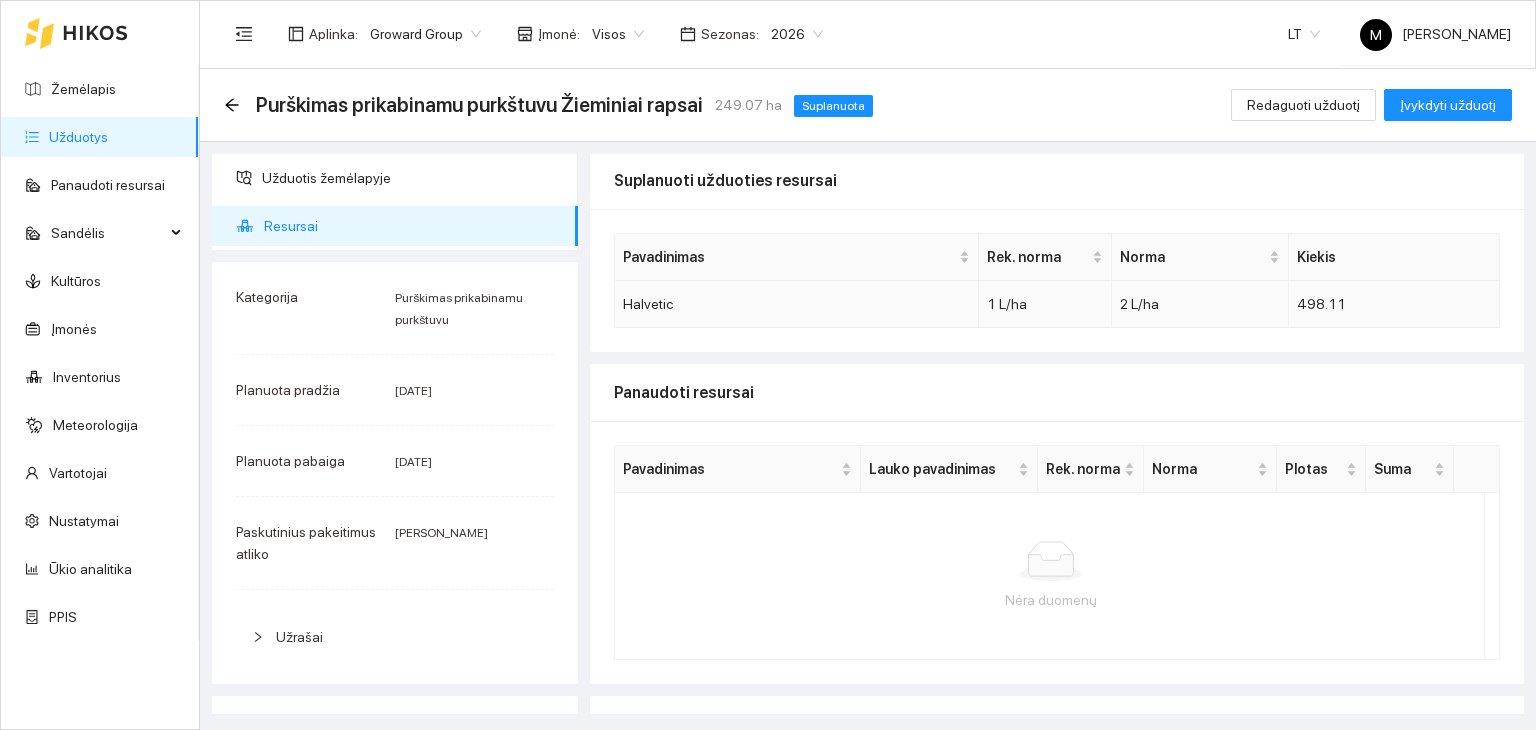 click on "498.11" at bounding box center (1394, 304) 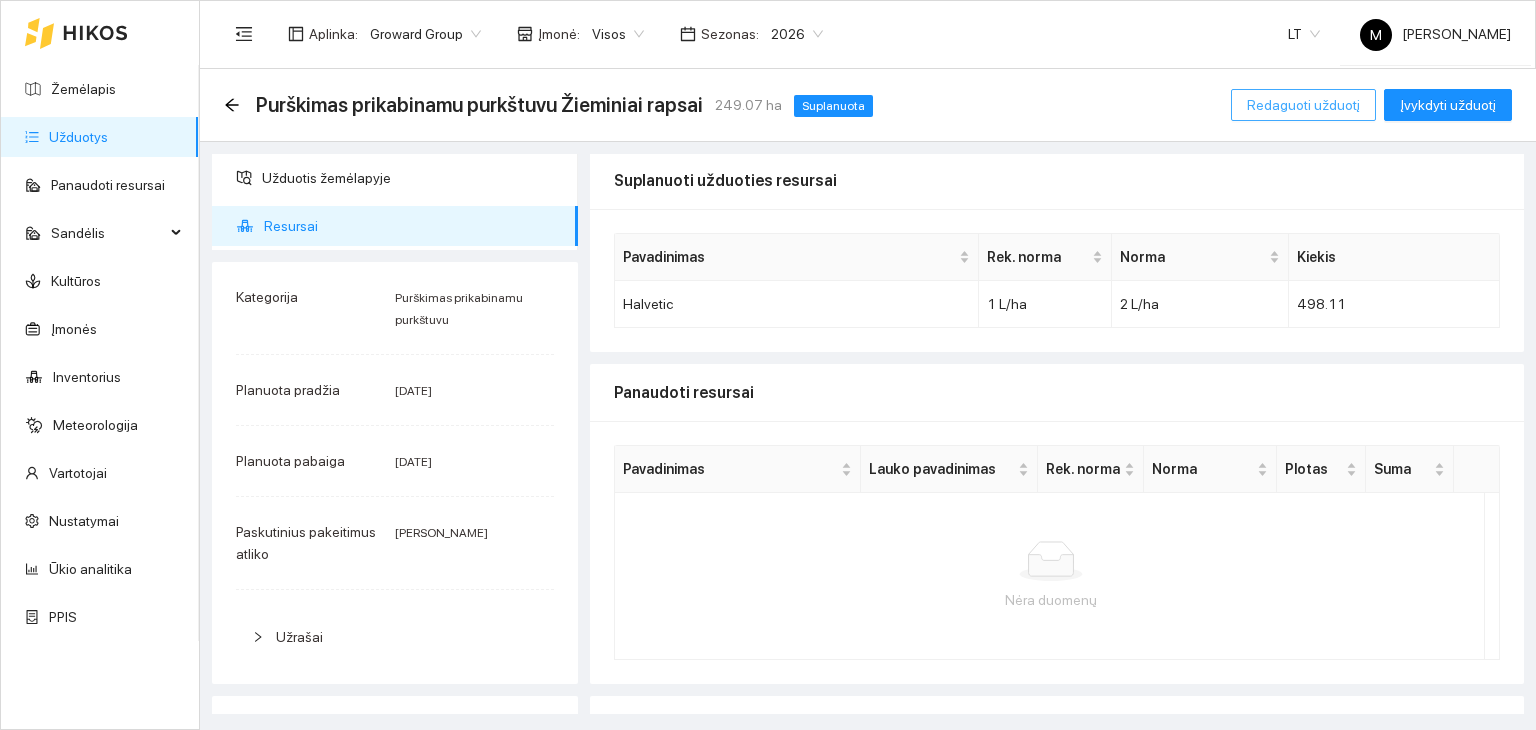 click on "Redaguoti užduotį" at bounding box center [1303, 105] 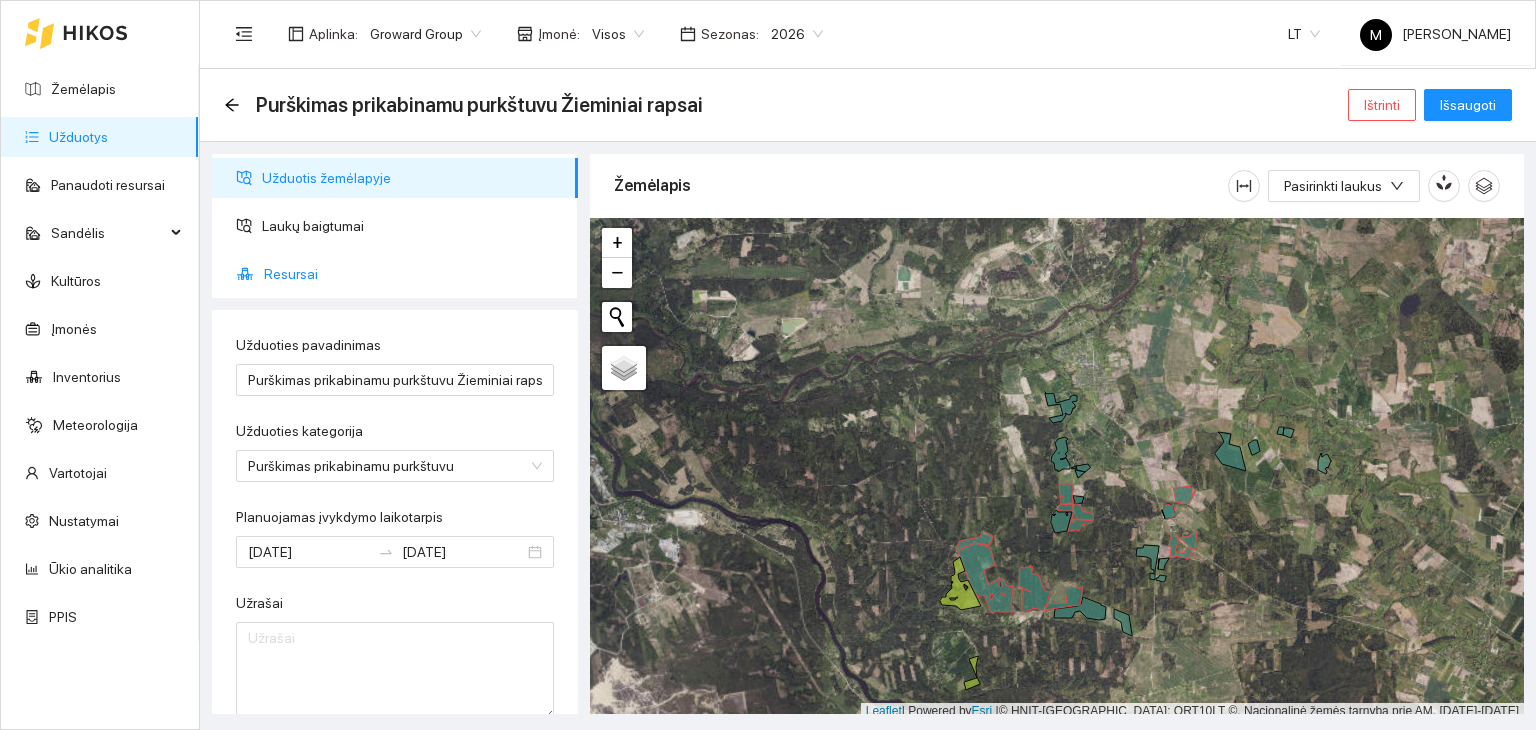 click on "Resursai" at bounding box center [413, 274] 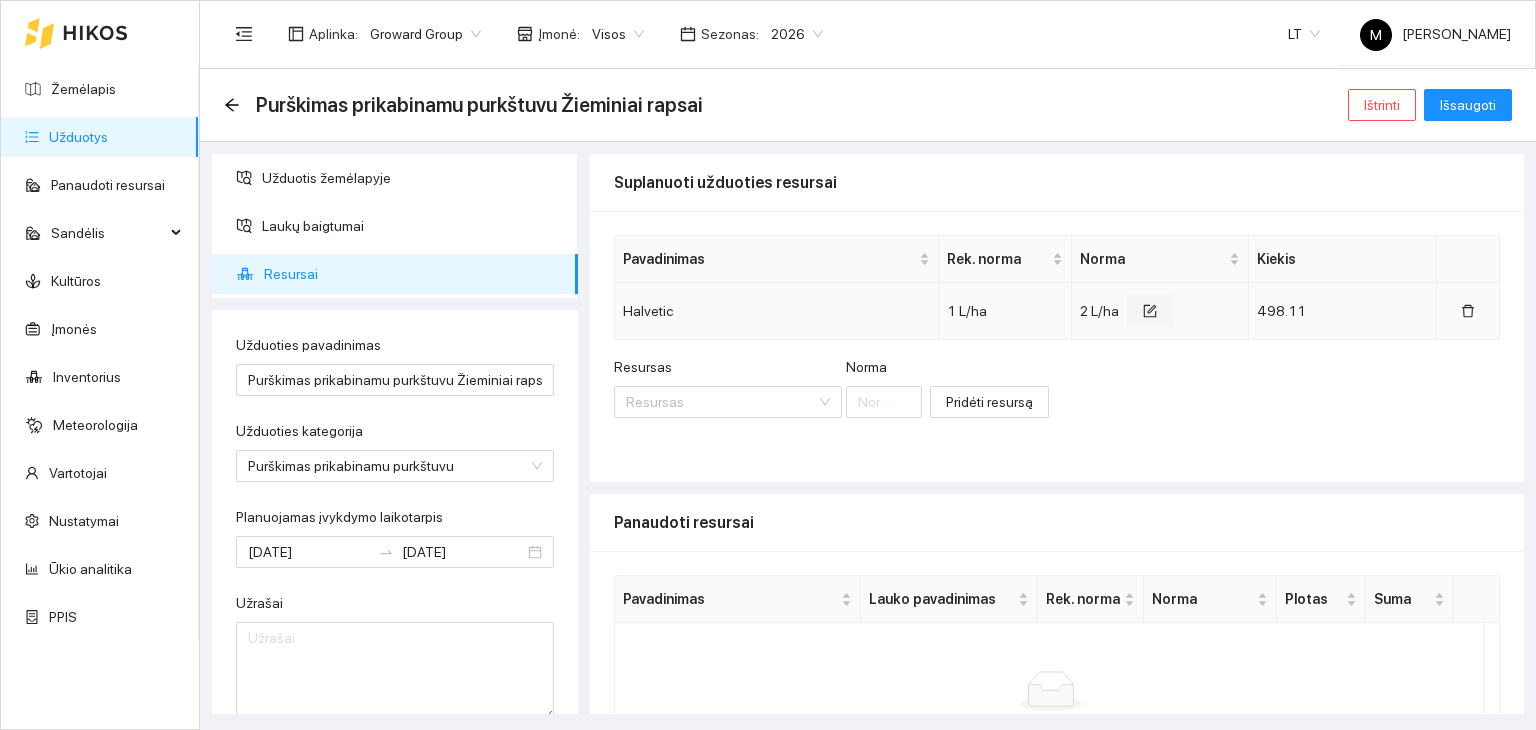 click 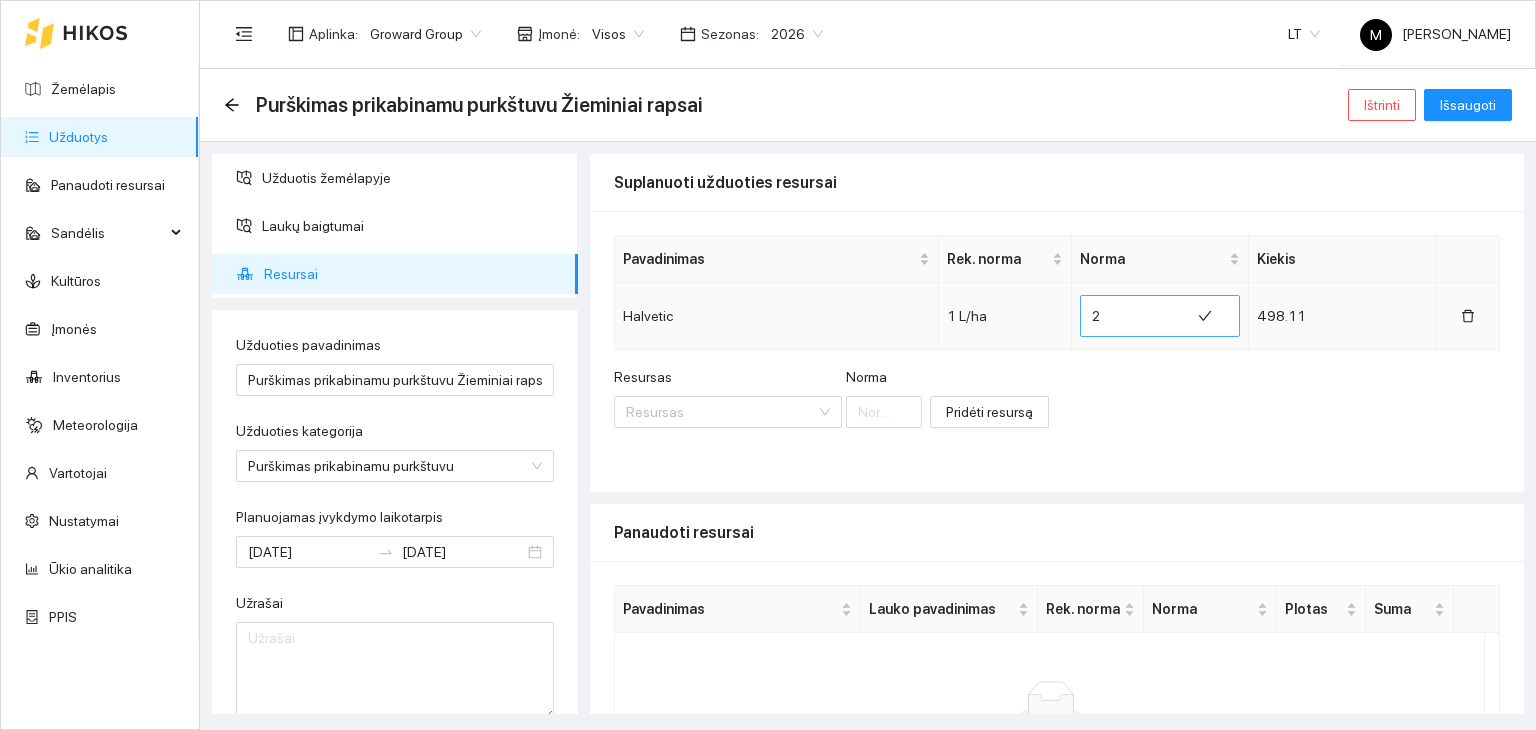 click on "2" at bounding box center (1135, 316) 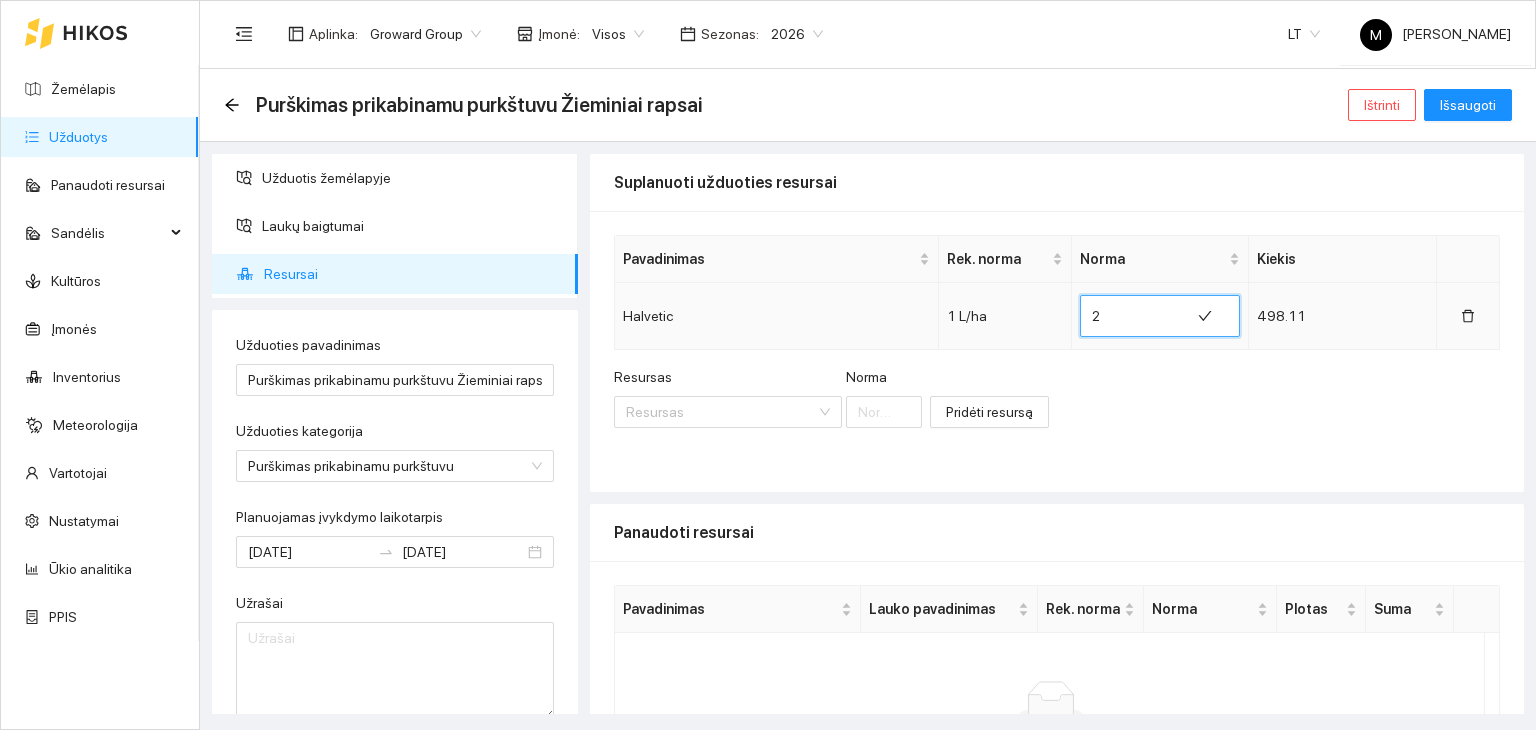 click on "2" at bounding box center [1135, 316] 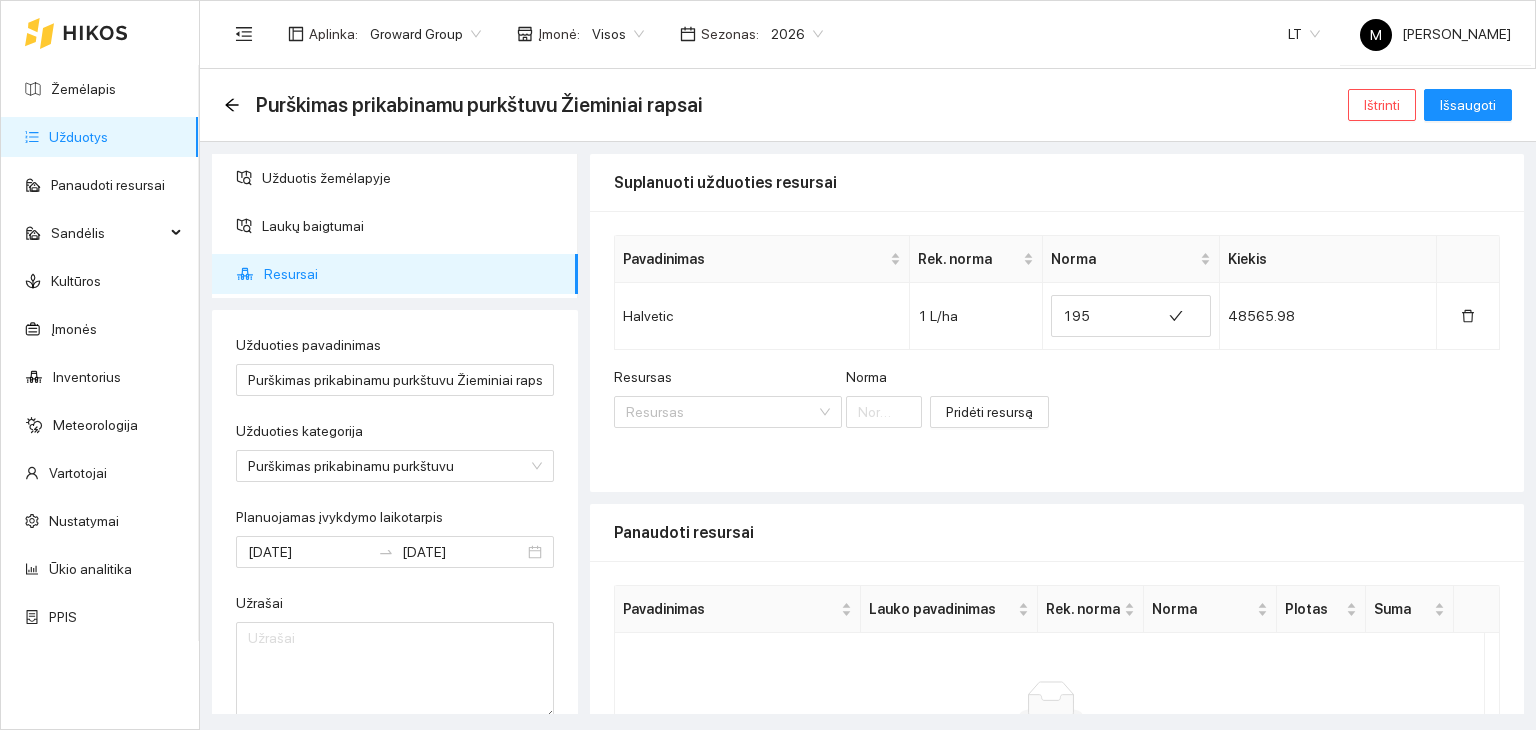 click on "Resursas Resursas [PERSON_NAME] resursą" at bounding box center [1057, 409] 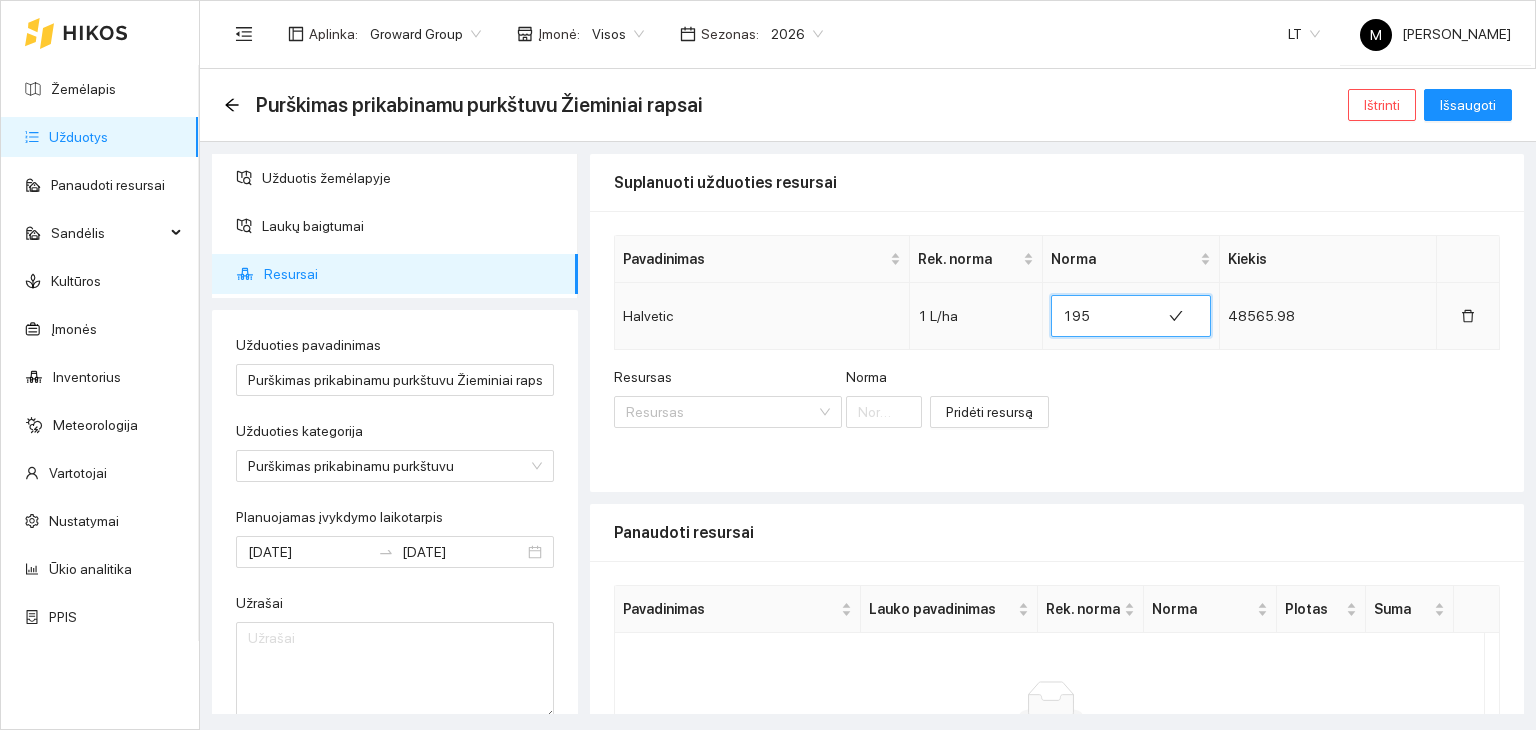 click on "195" at bounding box center [1106, 316] 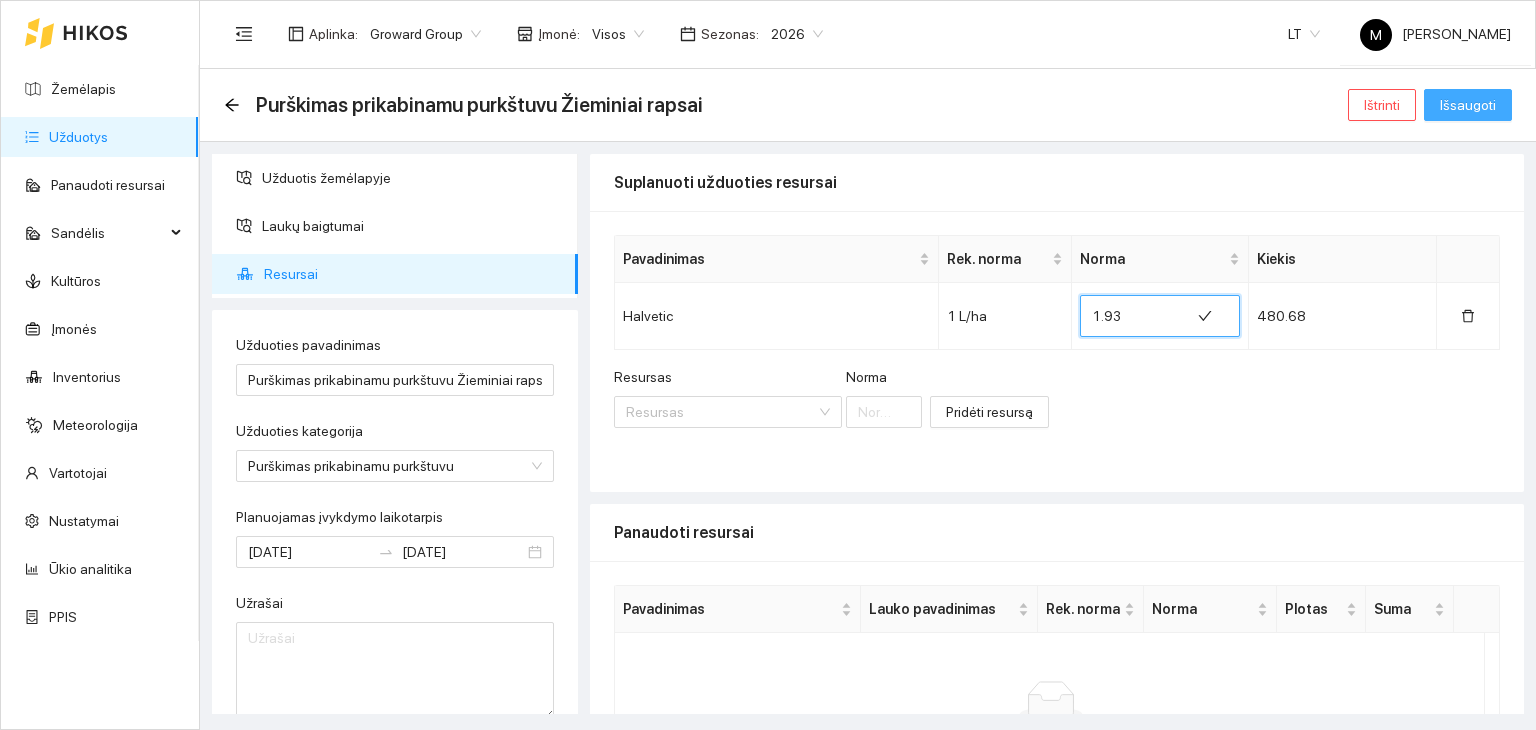 type on "1.93" 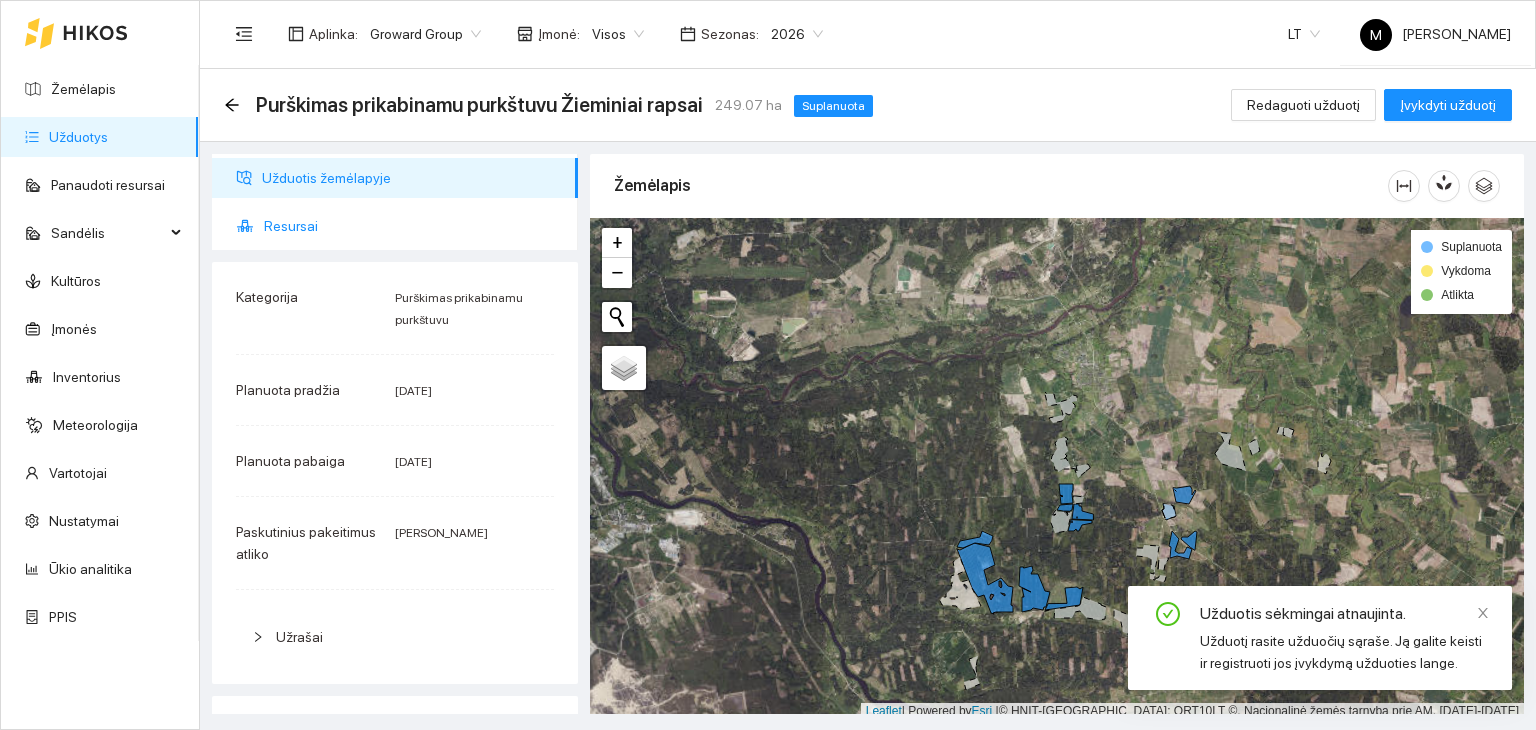 click on "Resursai" at bounding box center (413, 226) 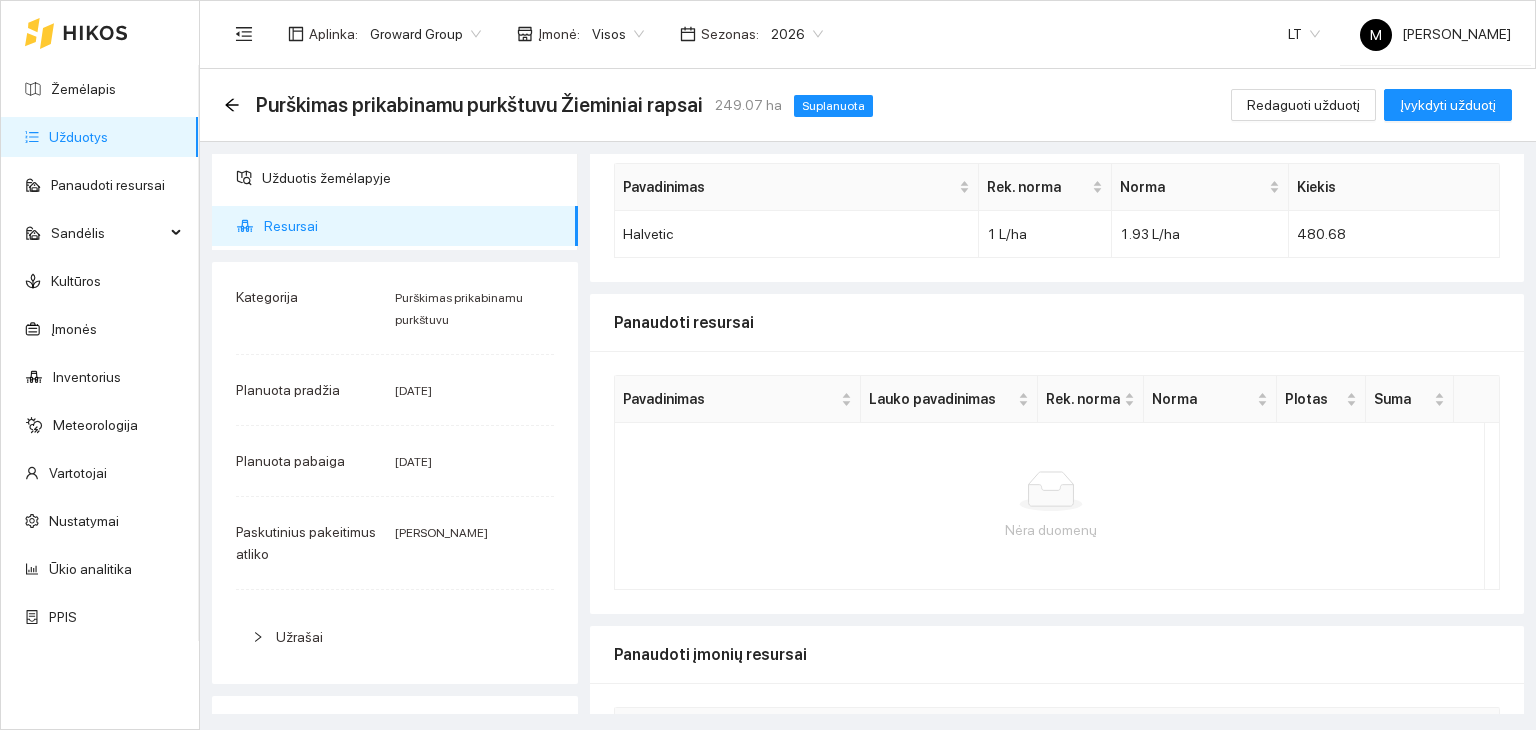 scroll, scrollTop: 0, scrollLeft: 0, axis: both 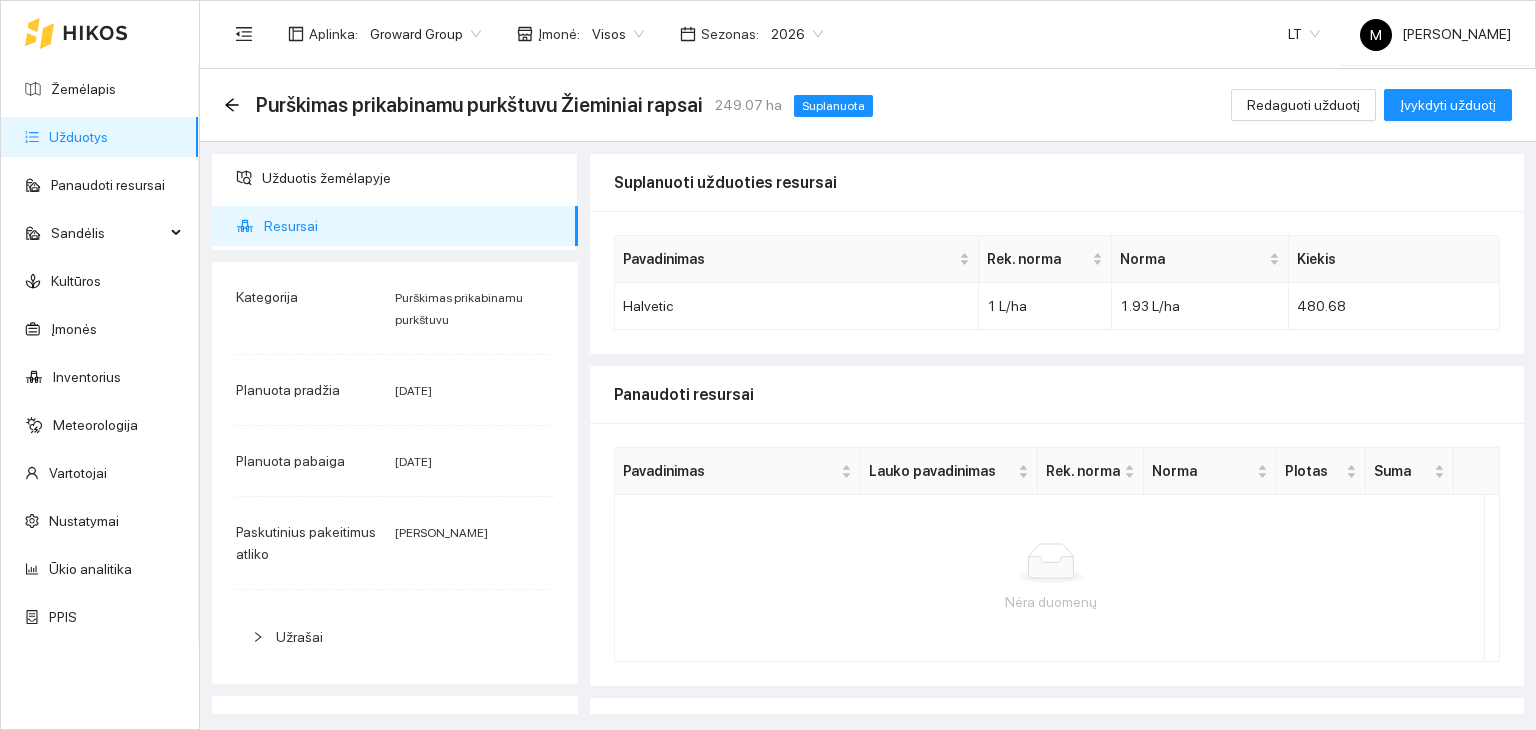 click on "Užduotys" at bounding box center [78, 137] 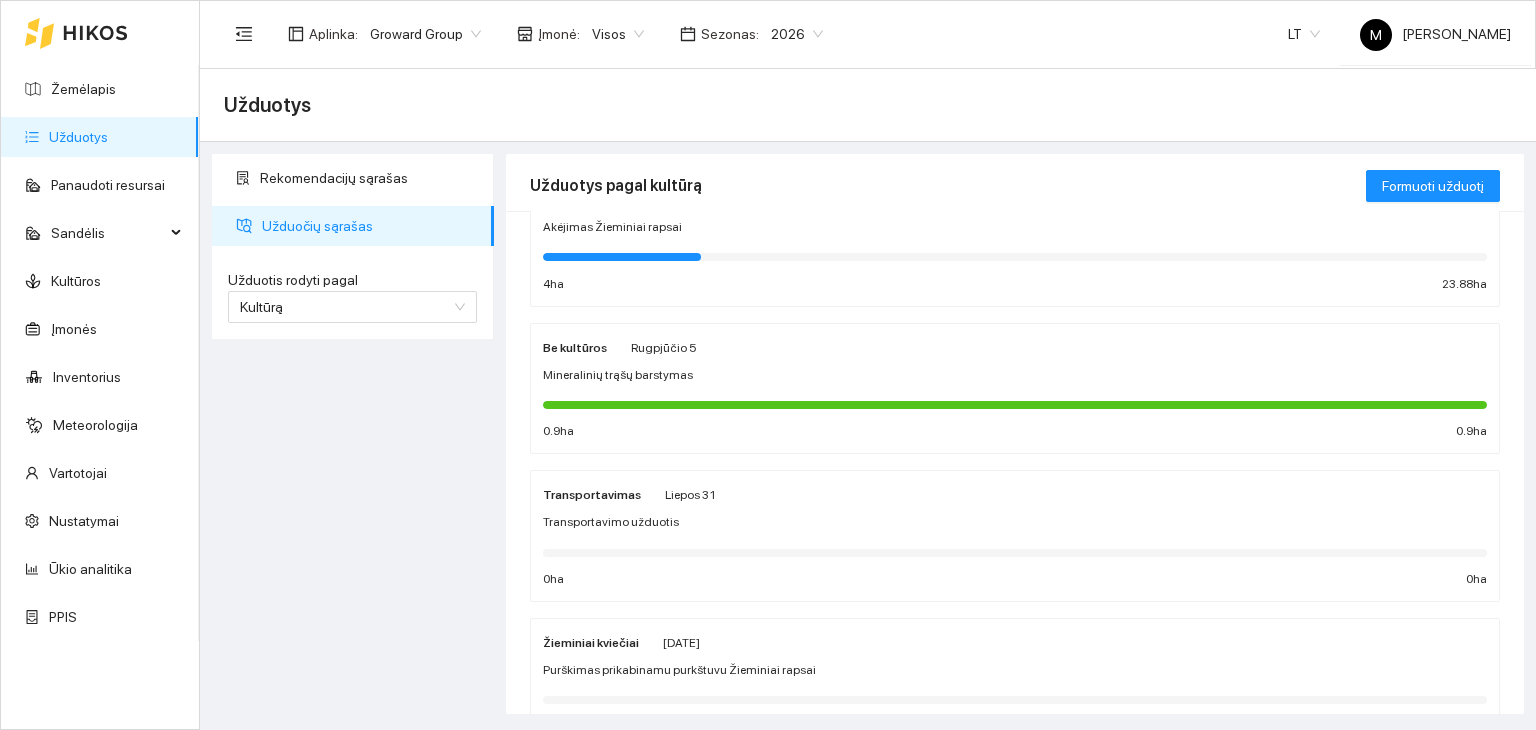 scroll, scrollTop: 166, scrollLeft: 0, axis: vertical 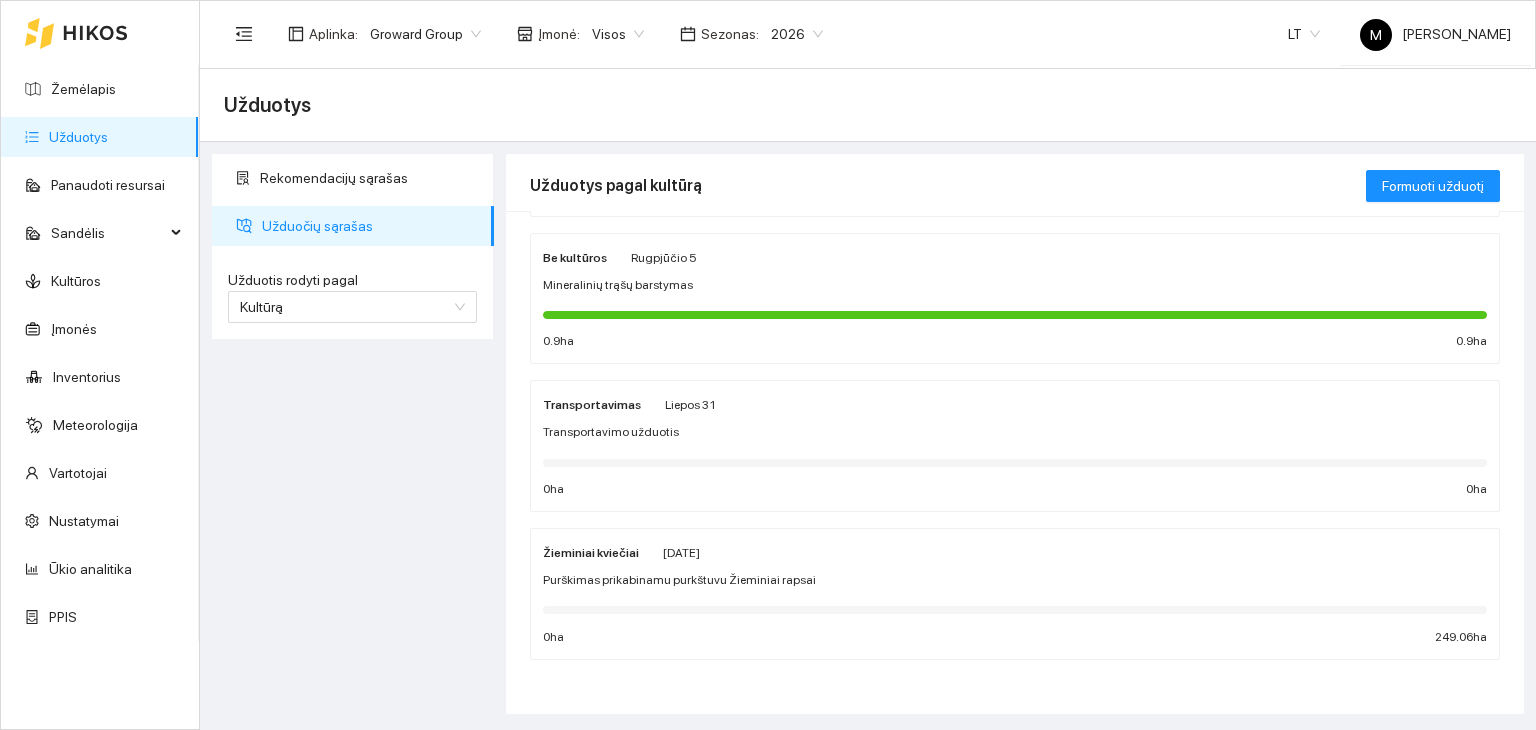 click on "Purškimas prikabinamu purkštuvu Žieminiai rapsai" at bounding box center [679, 580] 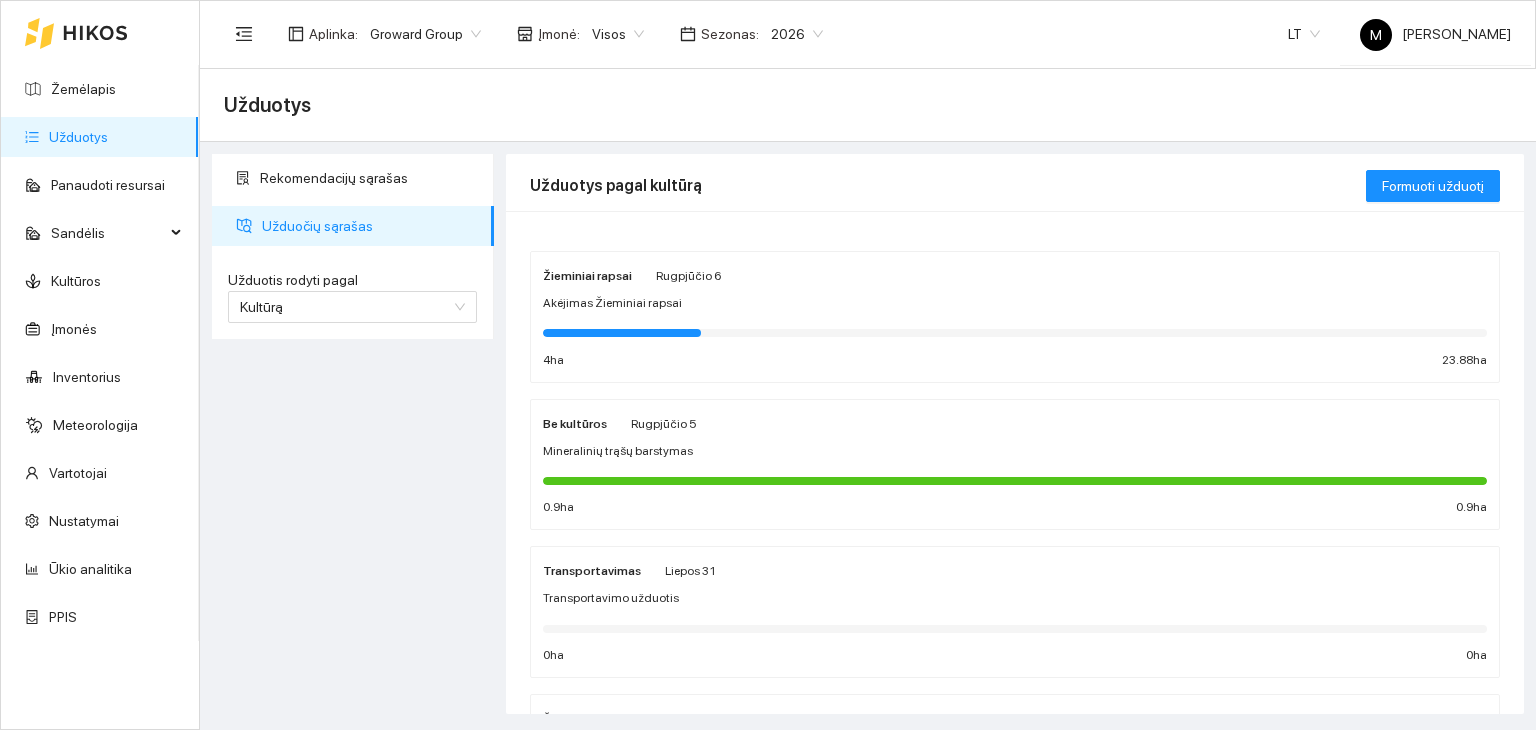 click on "Akėjimas Žieminiai rapsai" at bounding box center [1015, 303] 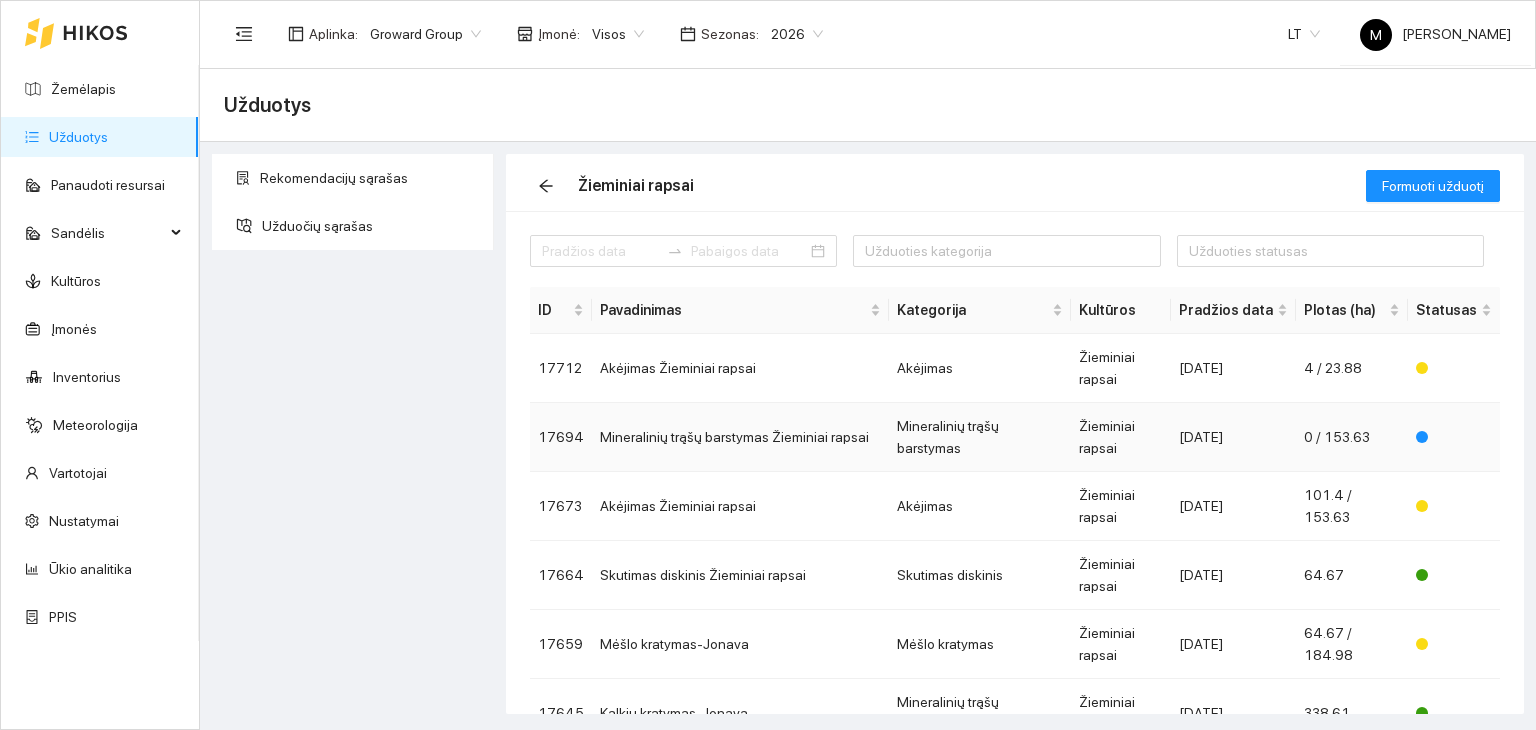 click on "Mineralinių trąšų barstymas Žieminiai rapsai" at bounding box center (740, 437) 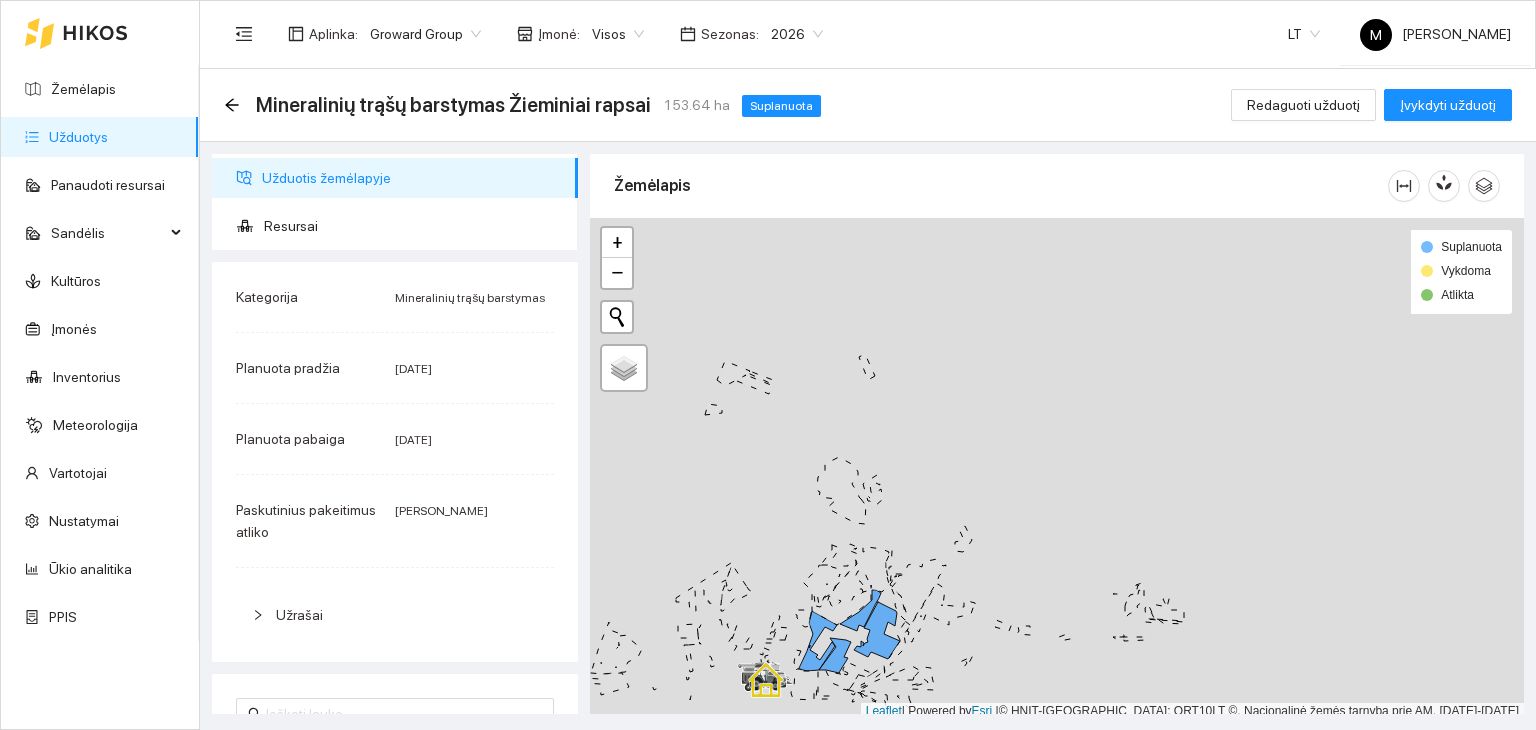 scroll, scrollTop: 5, scrollLeft: 0, axis: vertical 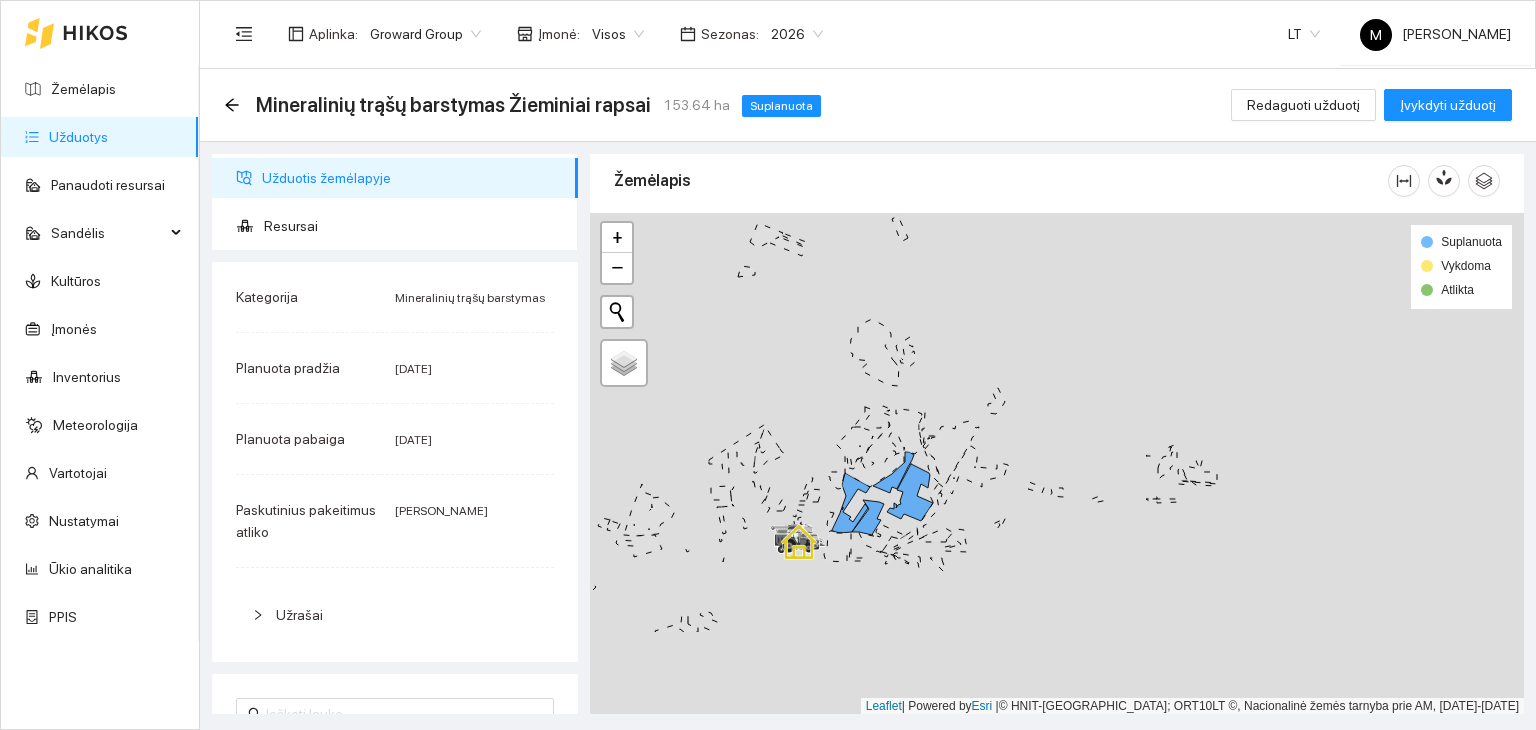 drag, startPoint x: 799, startPoint y: 585, endPoint x: 821, endPoint y: 478, distance: 109.23827 